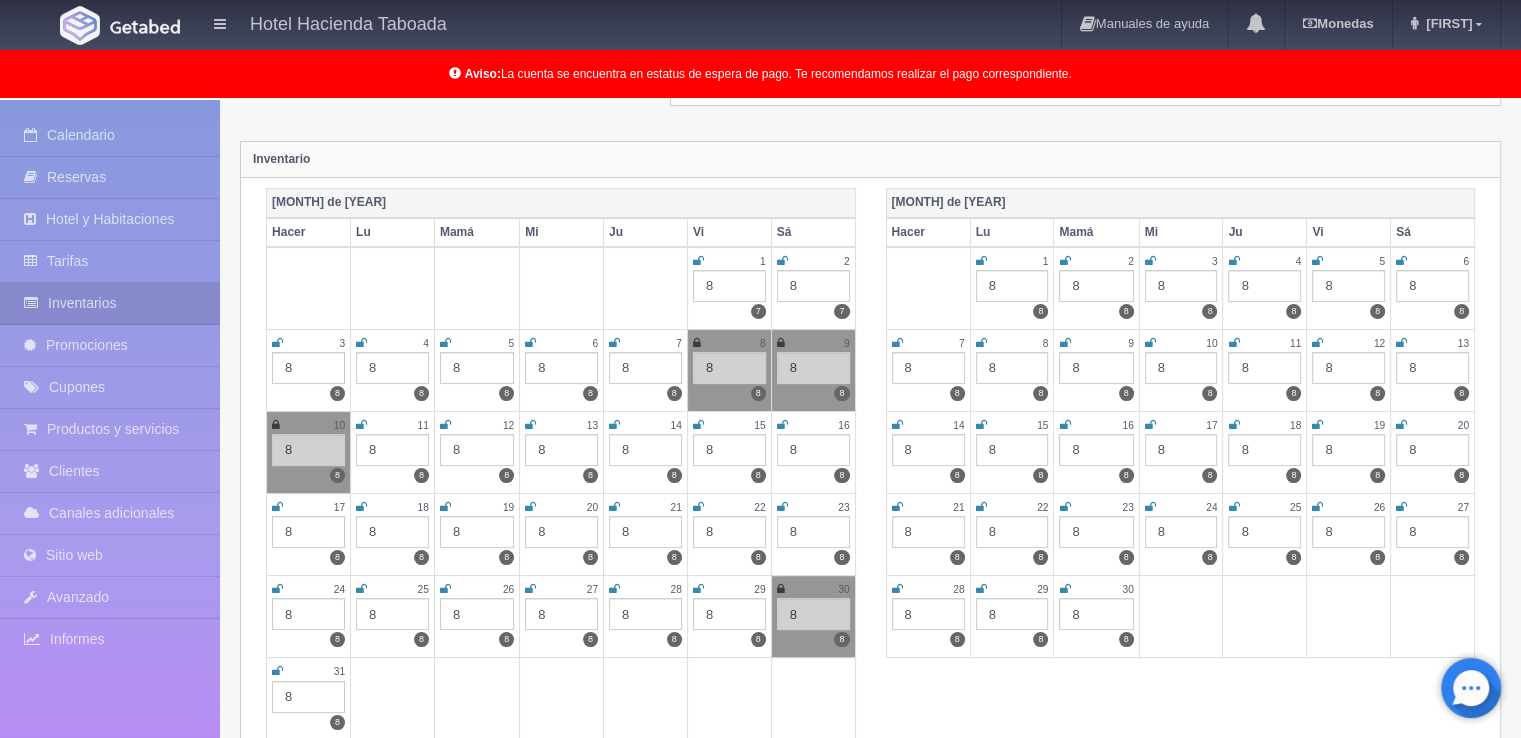 scroll, scrollTop: 200, scrollLeft: 0, axis: vertical 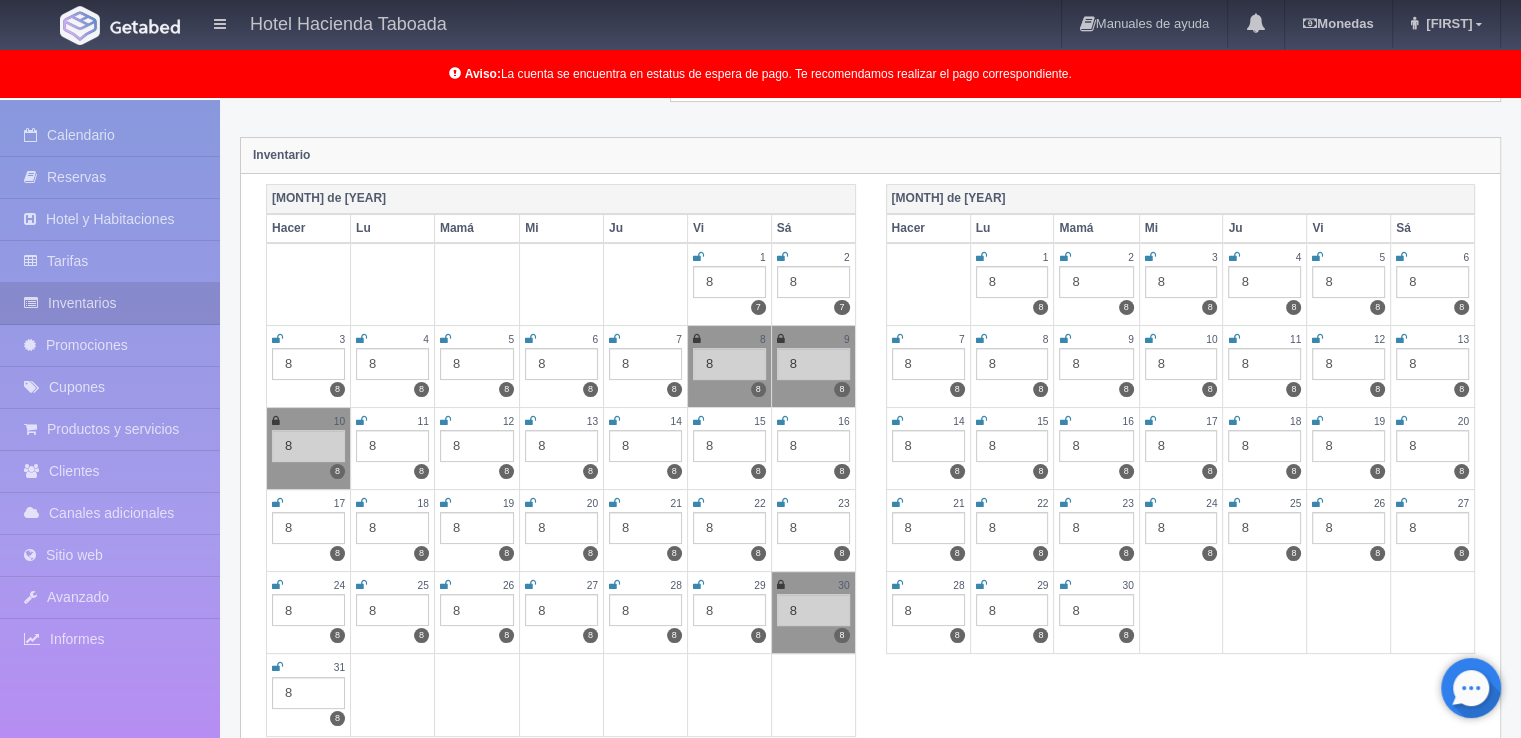 click at bounding box center [277, 667] 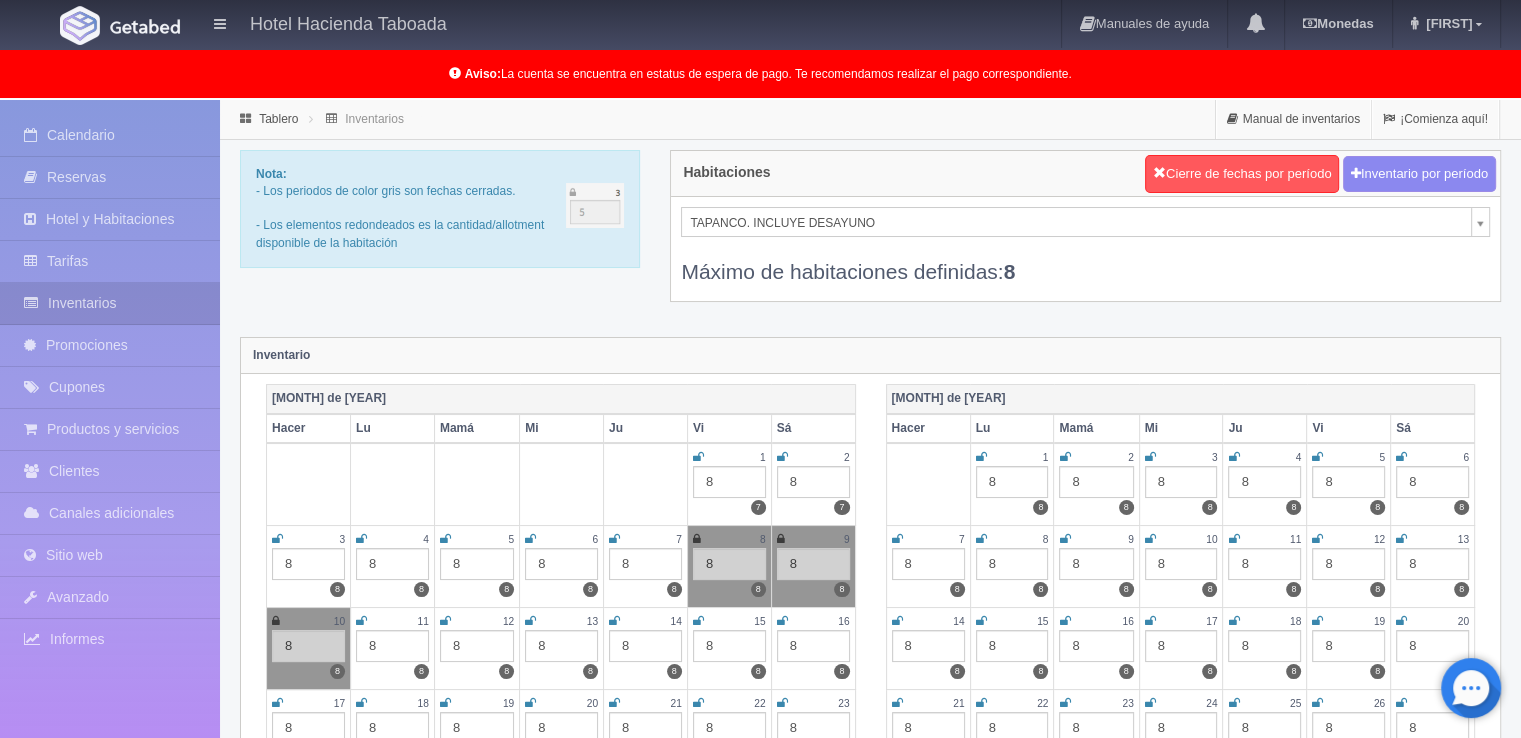 scroll, scrollTop: 0, scrollLeft: 0, axis: both 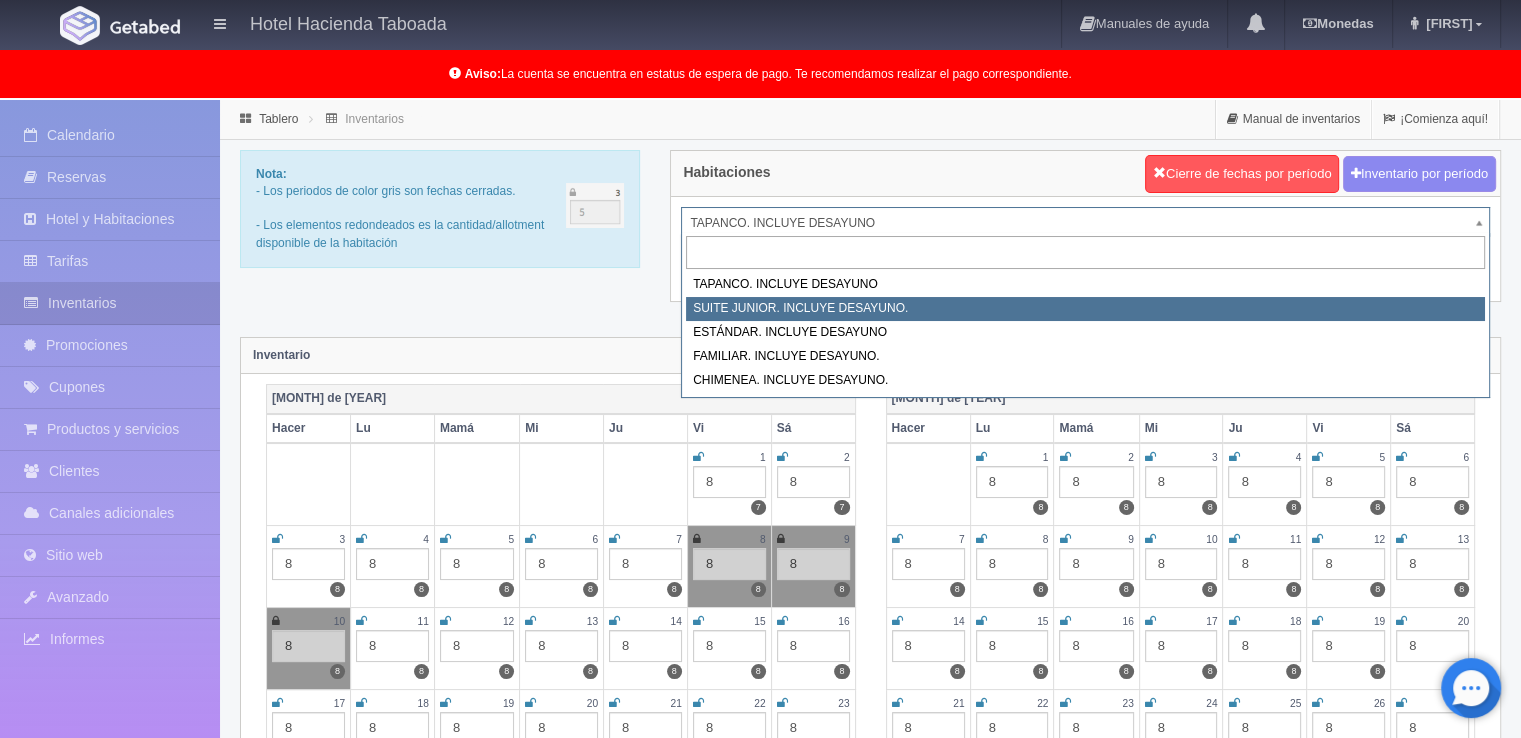 select on "1050" 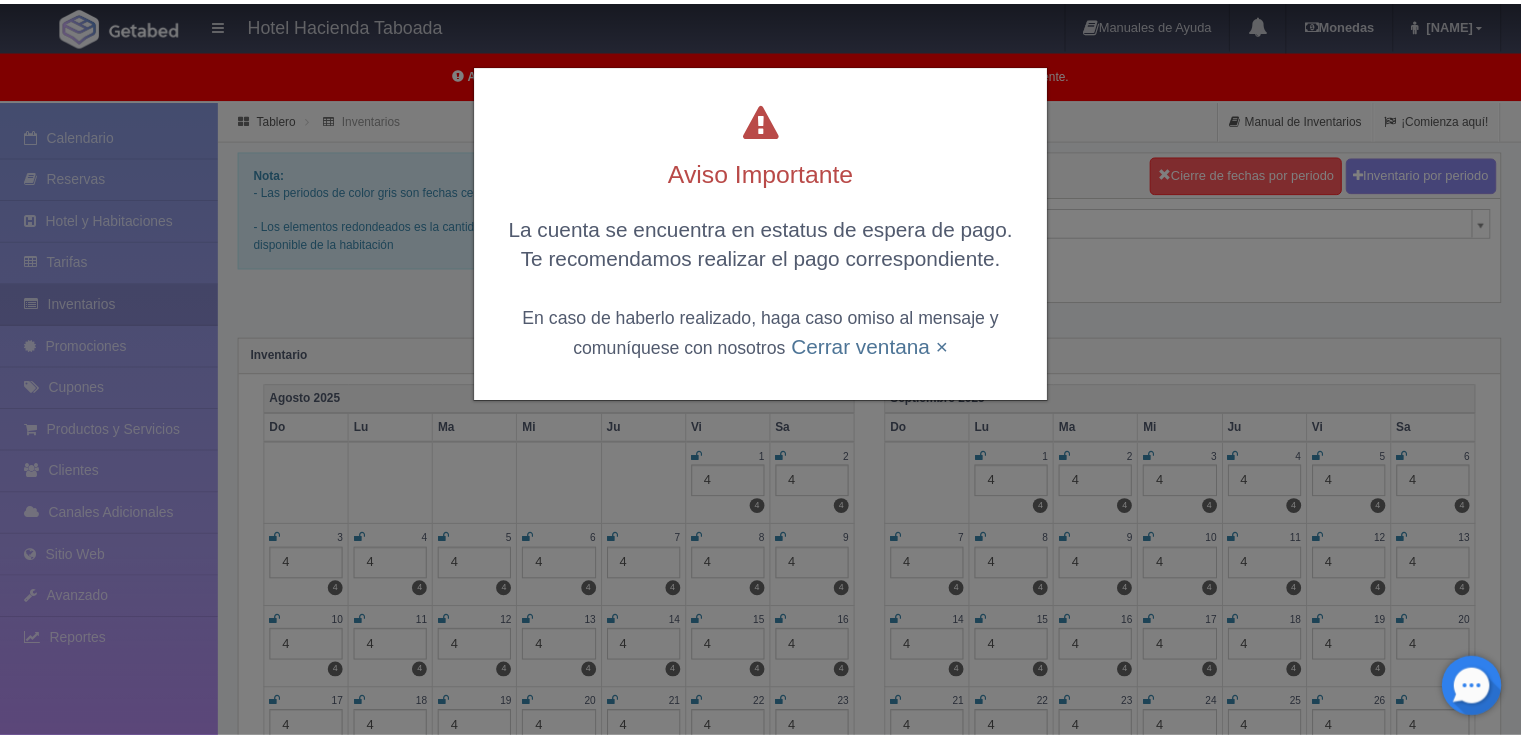 scroll, scrollTop: 0, scrollLeft: 0, axis: both 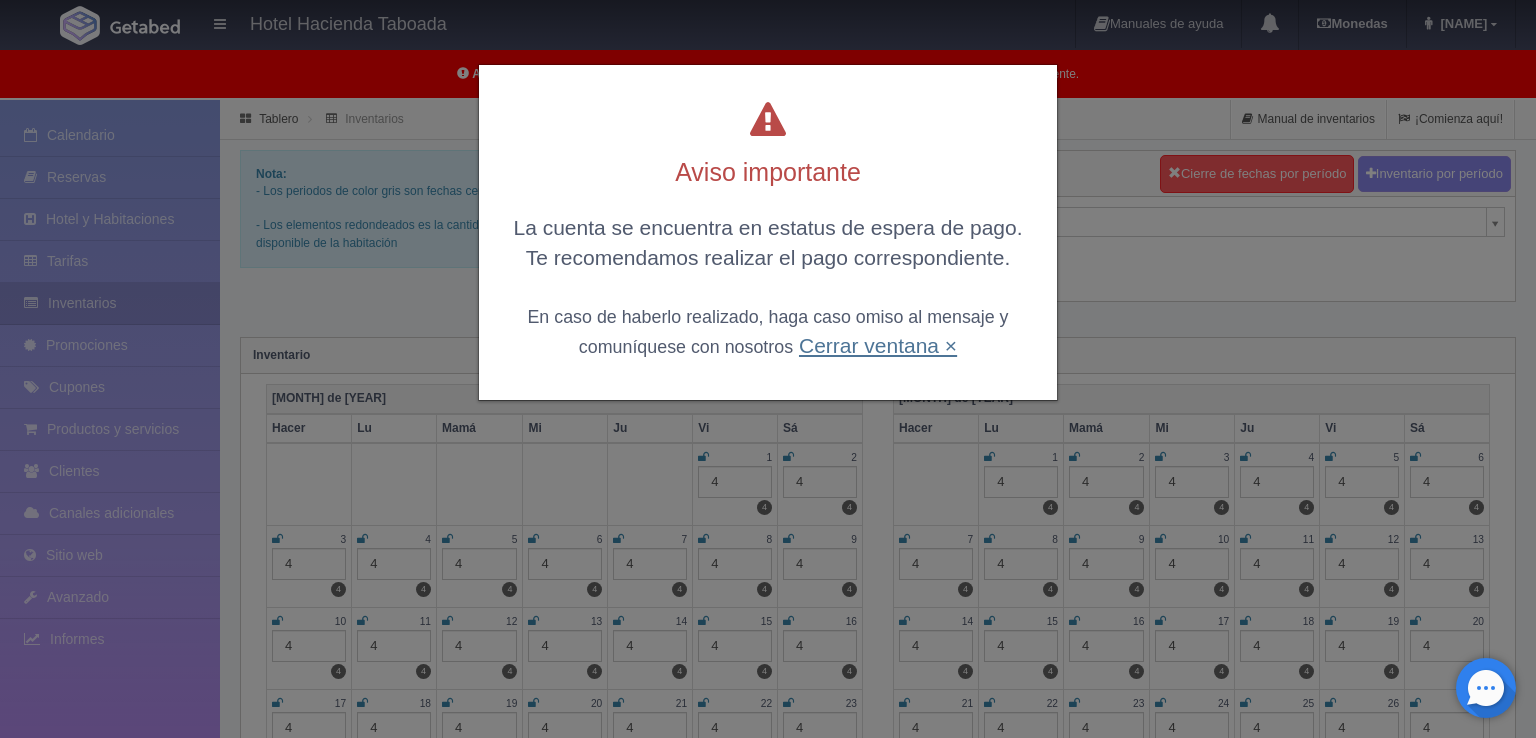 click on "Cerrar ventana ×" at bounding box center [878, 345] 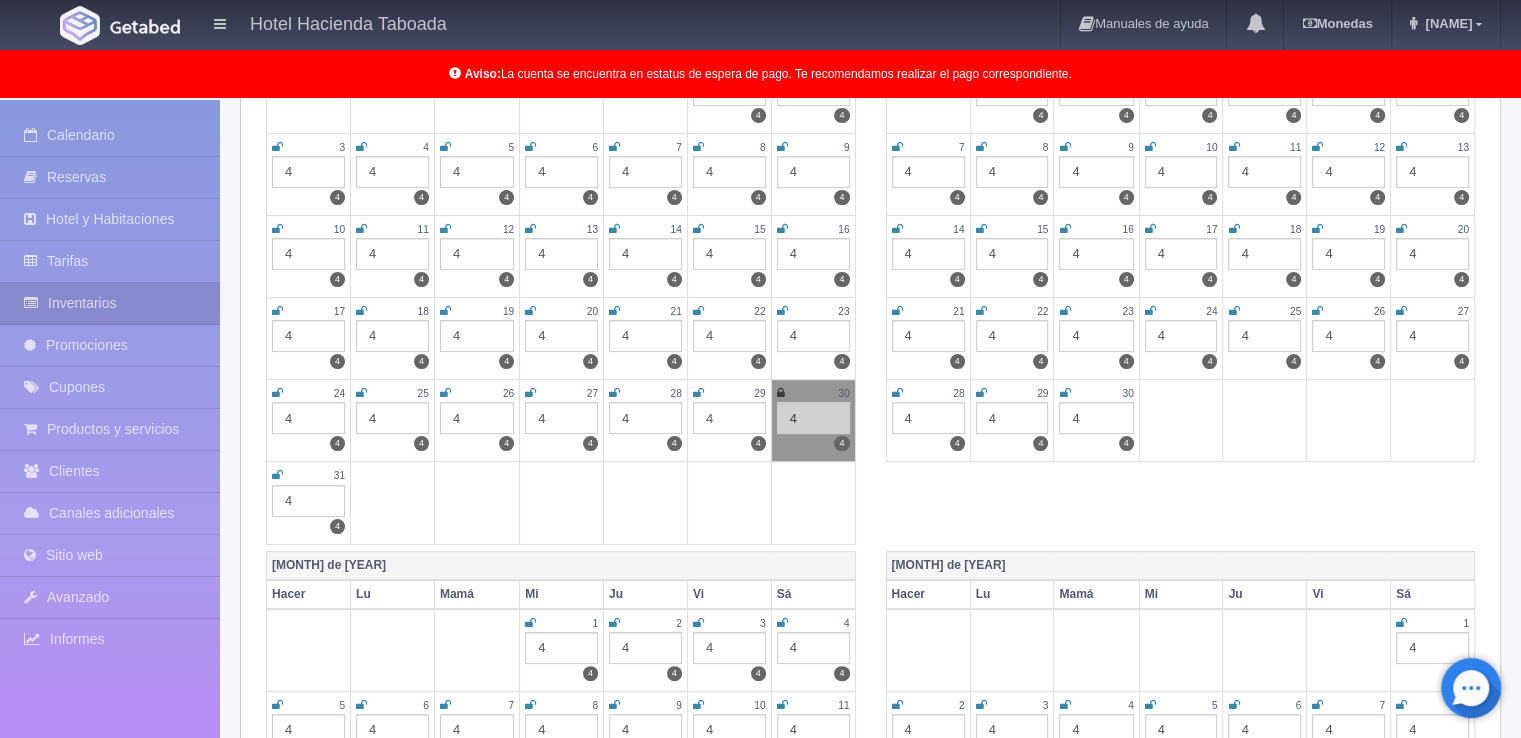scroll, scrollTop: 500, scrollLeft: 0, axis: vertical 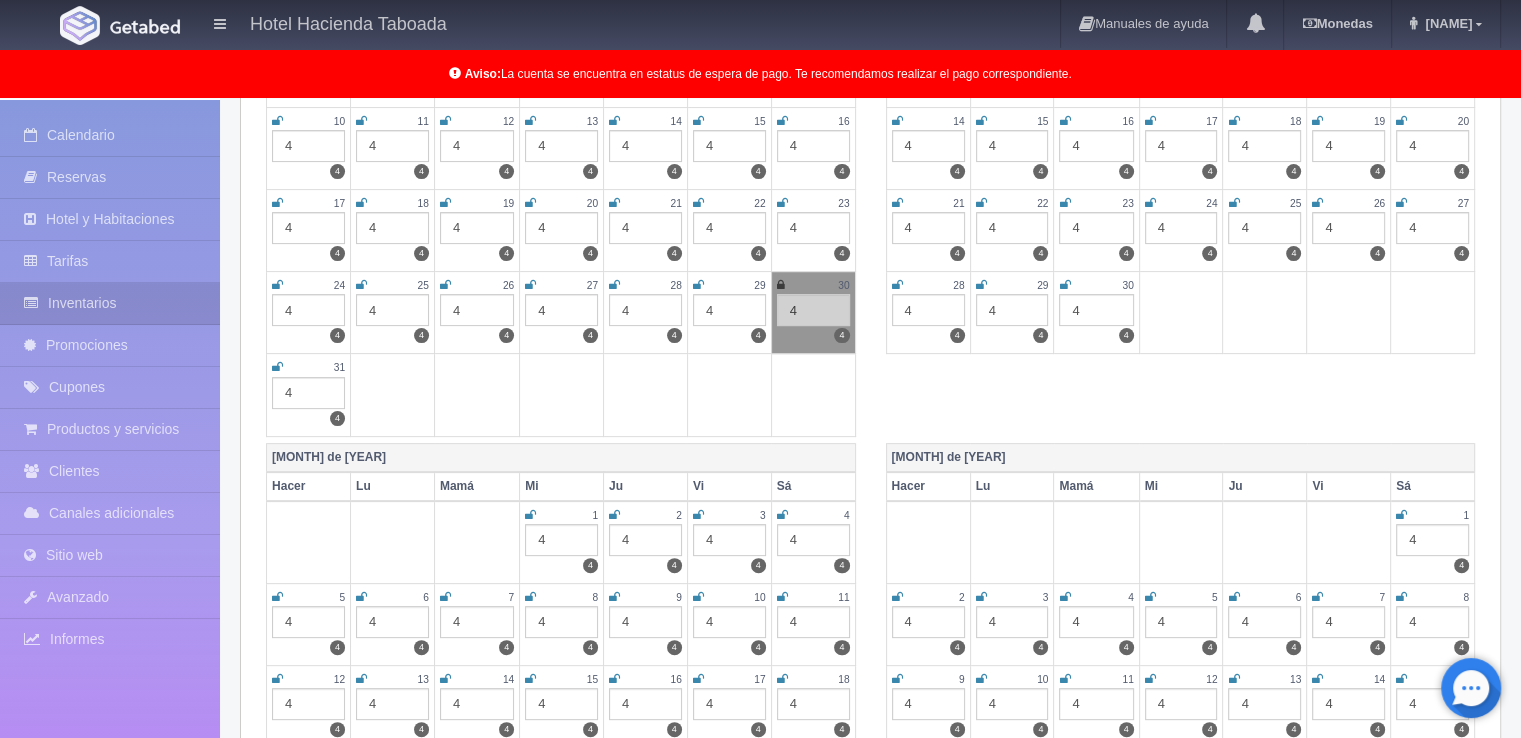 click at bounding box center (277, 367) 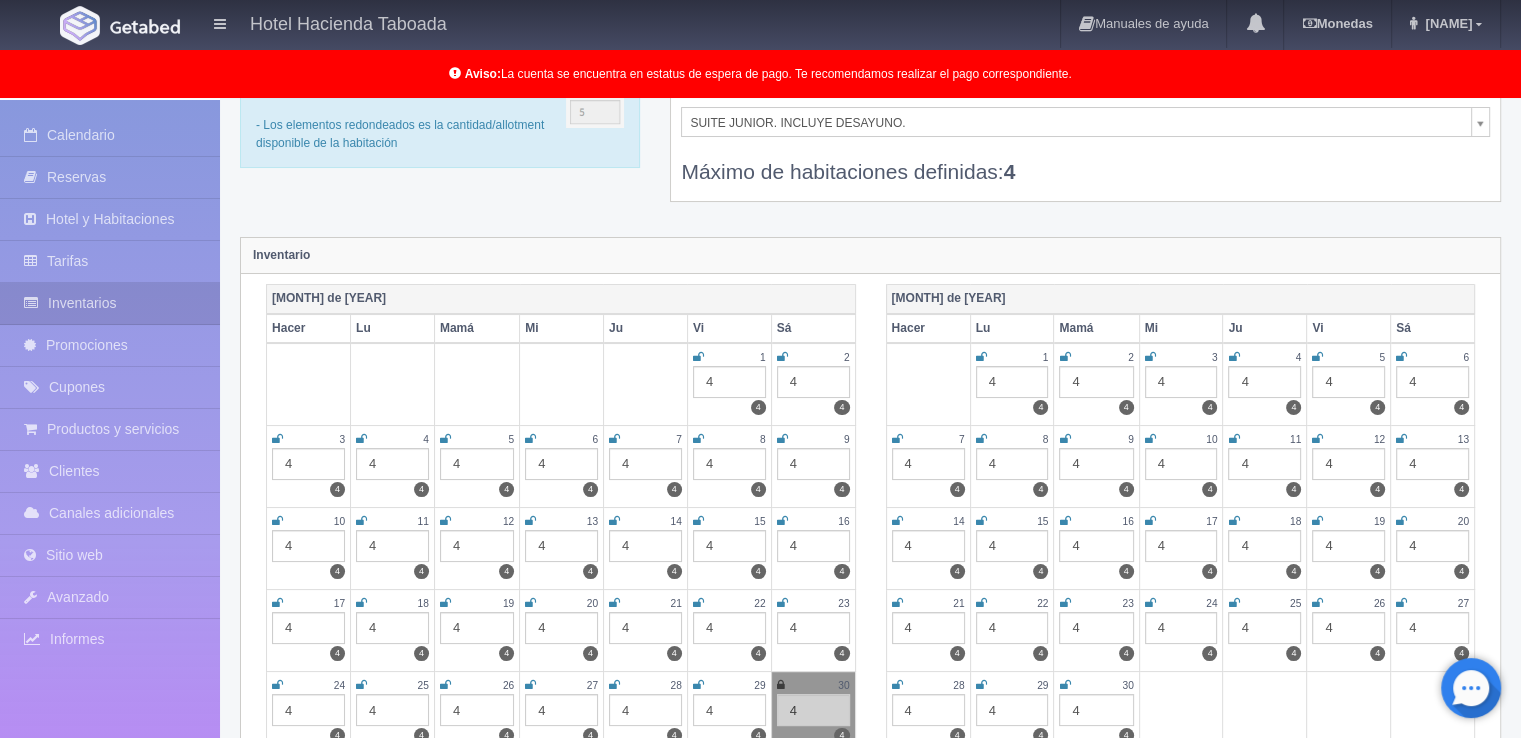scroll, scrollTop: 0, scrollLeft: 0, axis: both 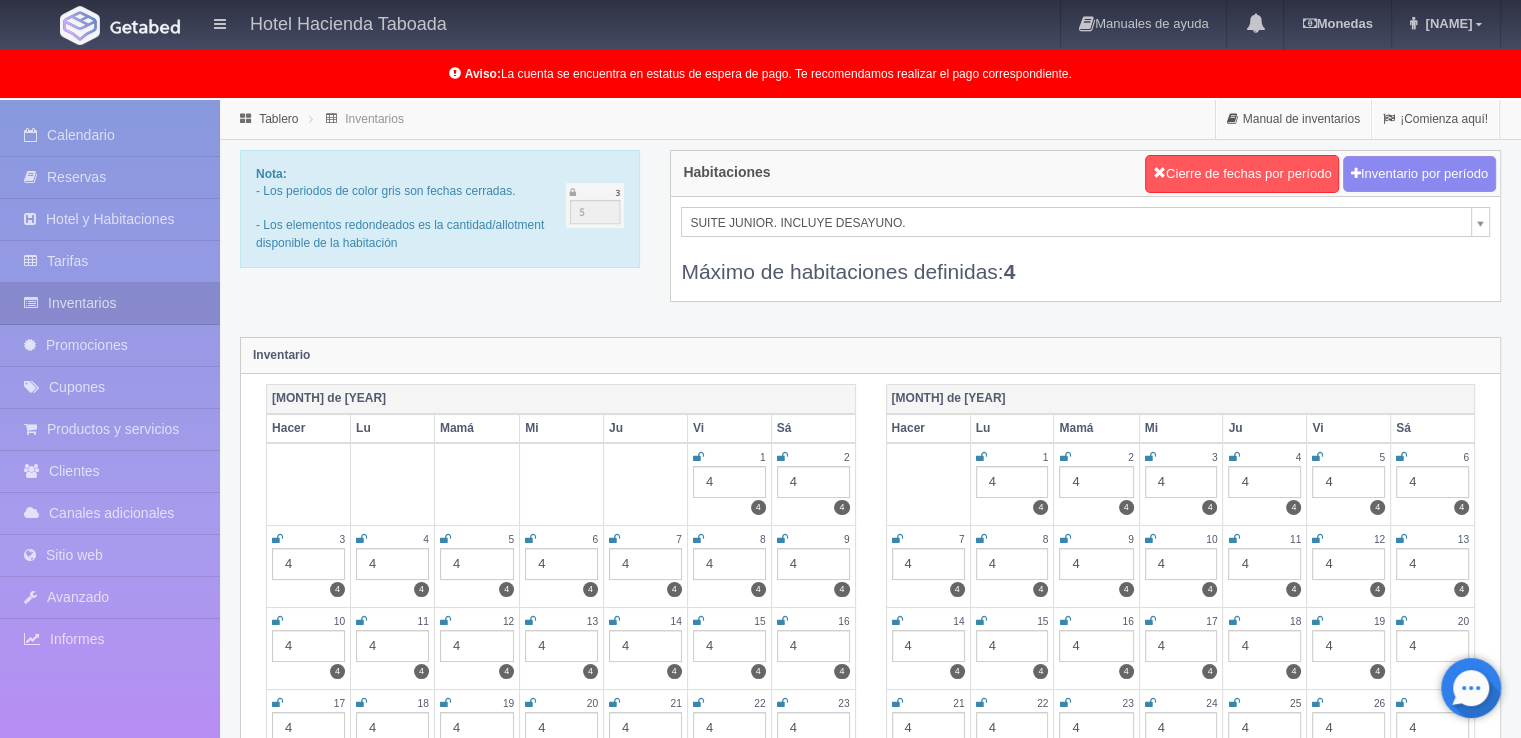 click on "Hotel Hacienda Taboada
Manuales de ayuda
Actualizaciones recientes
Monedas
Tipo de cambio/moneda MXN
1 peso mexicano
=
0,055000 USD
Modificar monedas
[NAME]
Mi perfil
Salir / Cerrar sesión
Aviso:  La cuenta se encuentra en estatus de espera de pago. Te recomendamos realizar el pago correspondiente.
Procesando...
Calendario
Reservas" at bounding box center (760, 1822) 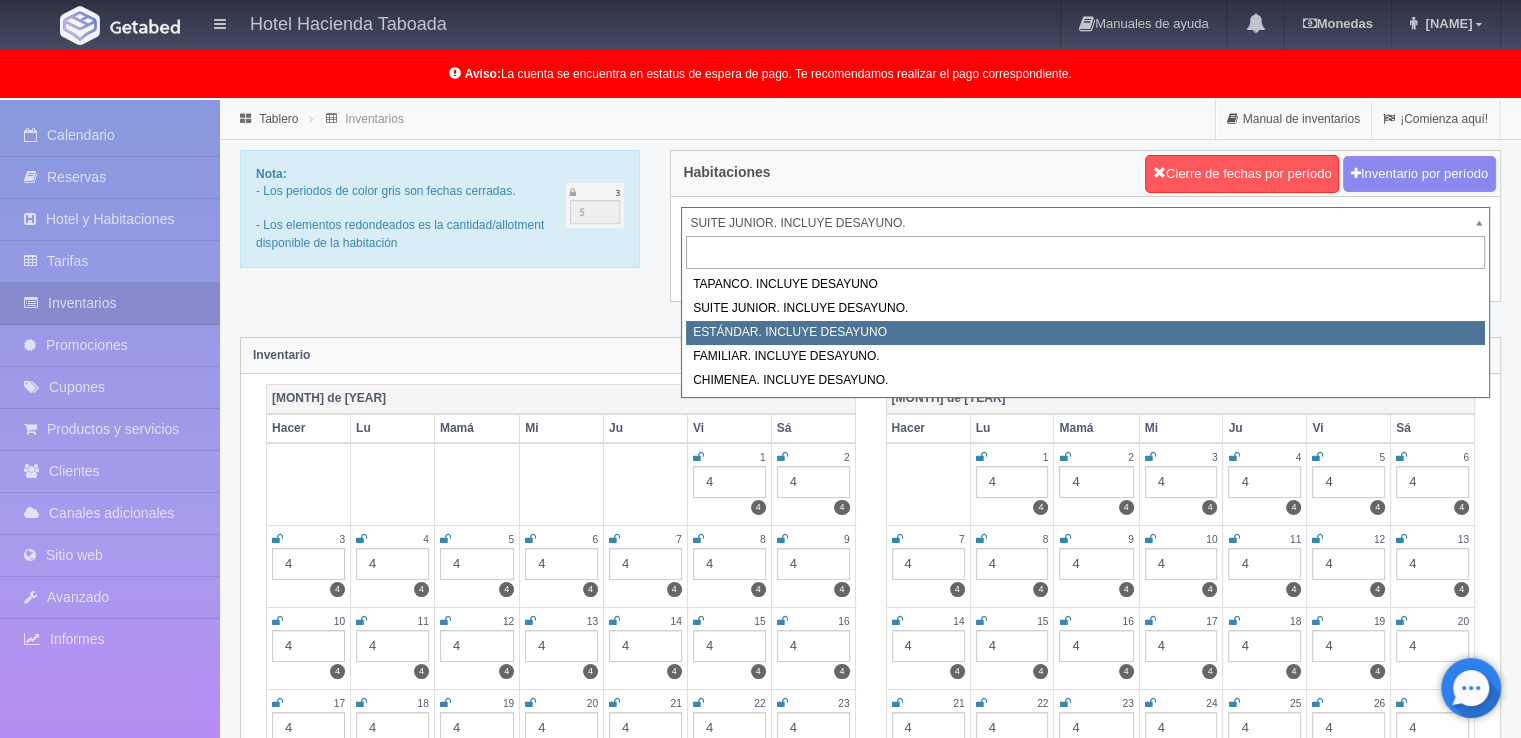 select on "1054" 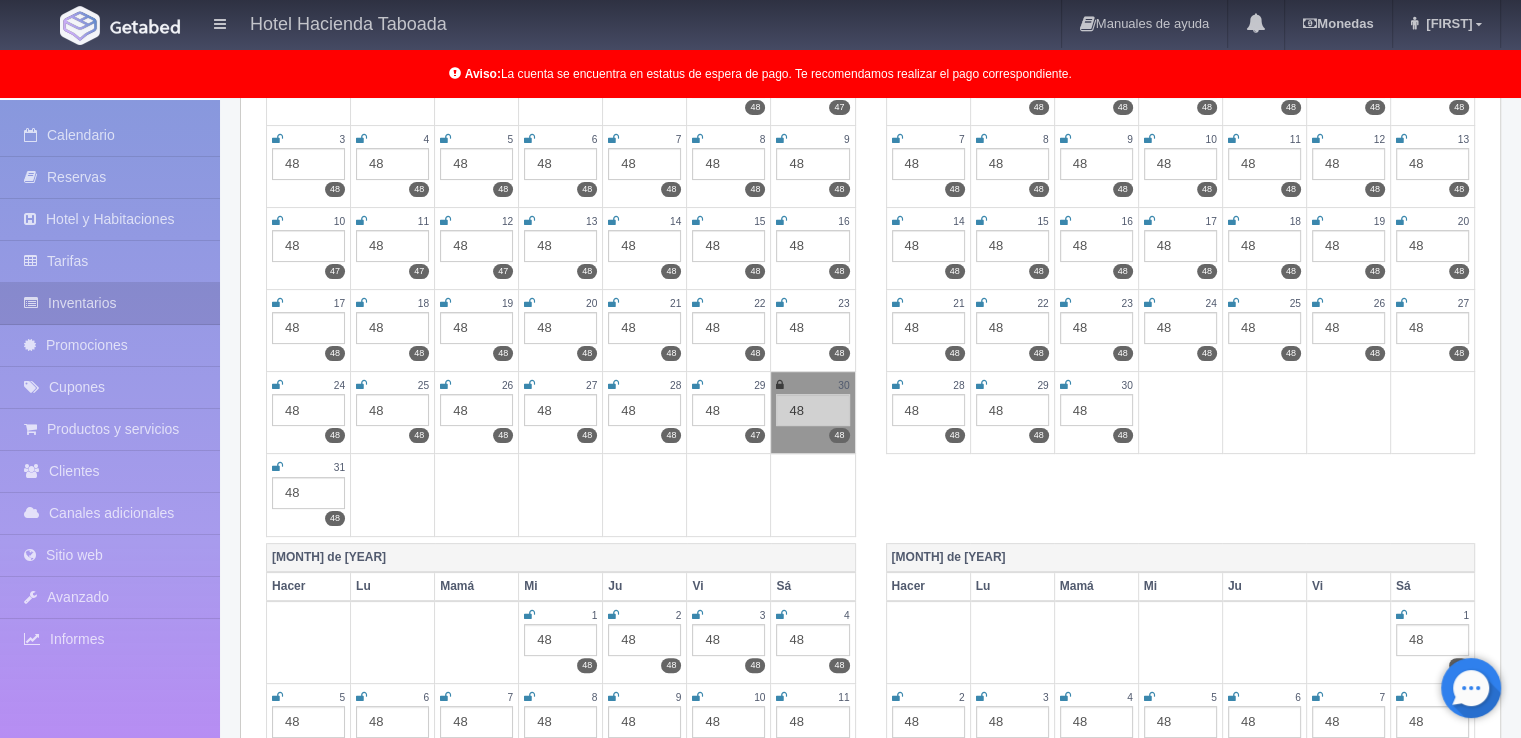 scroll, scrollTop: 401, scrollLeft: 0, axis: vertical 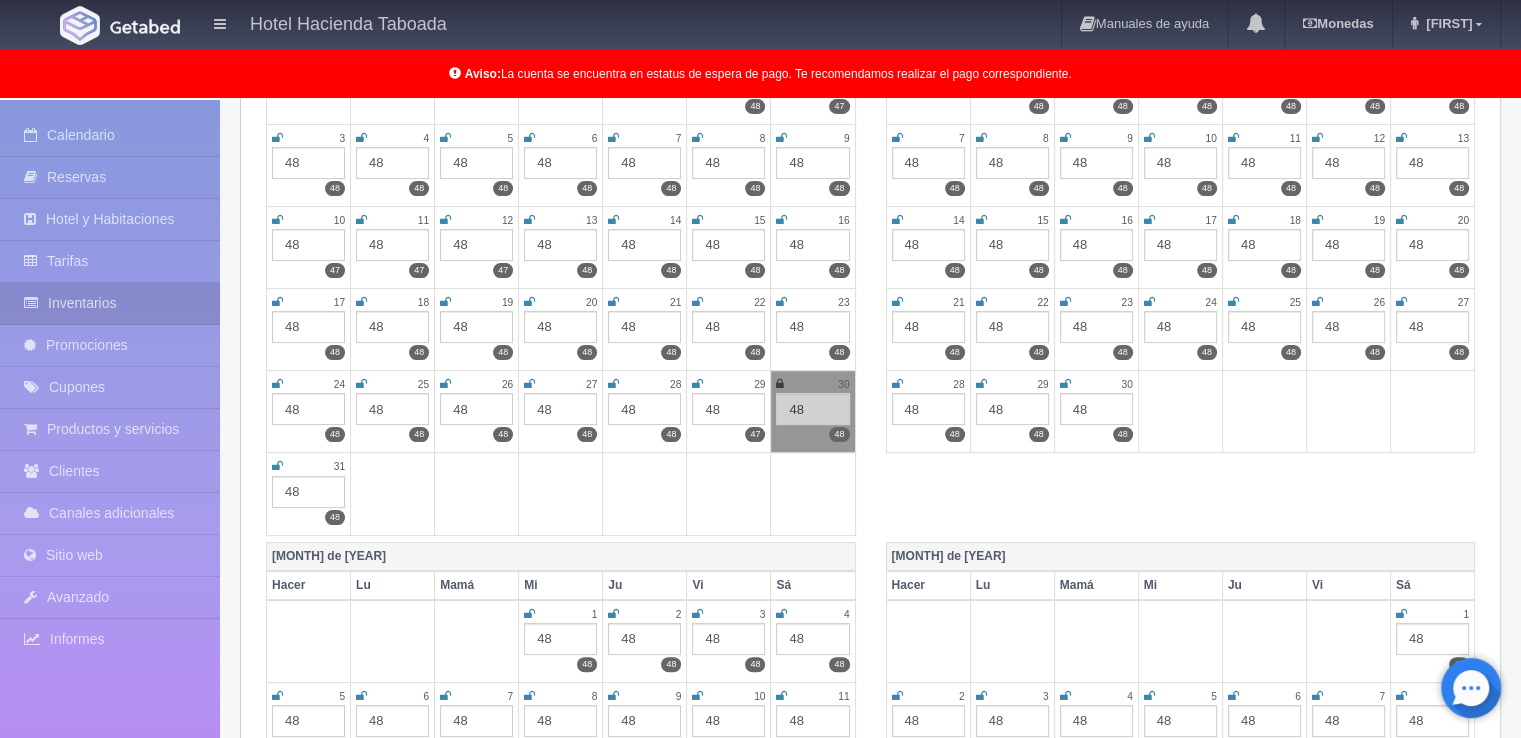 click at bounding box center (277, 466) 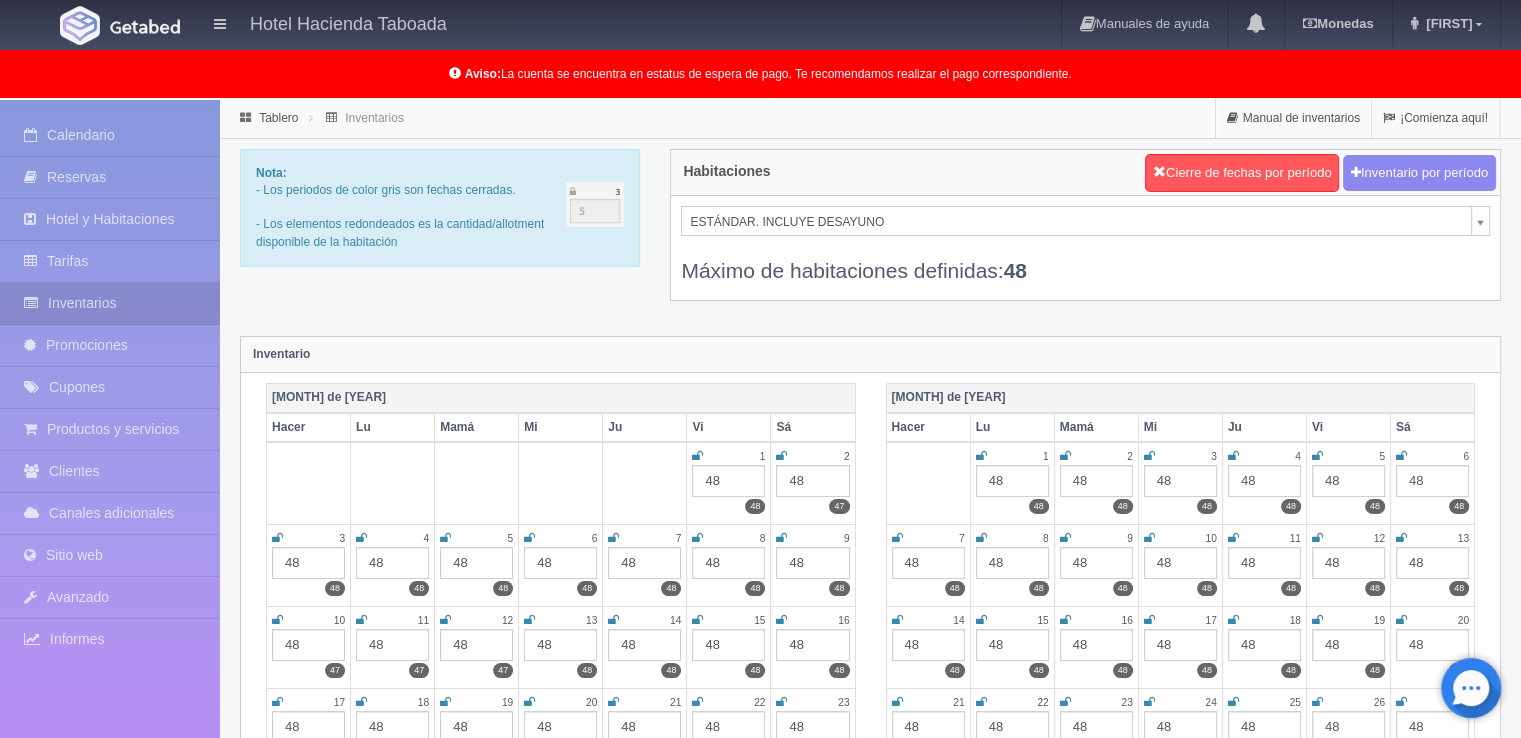 scroll, scrollTop: 0, scrollLeft: 0, axis: both 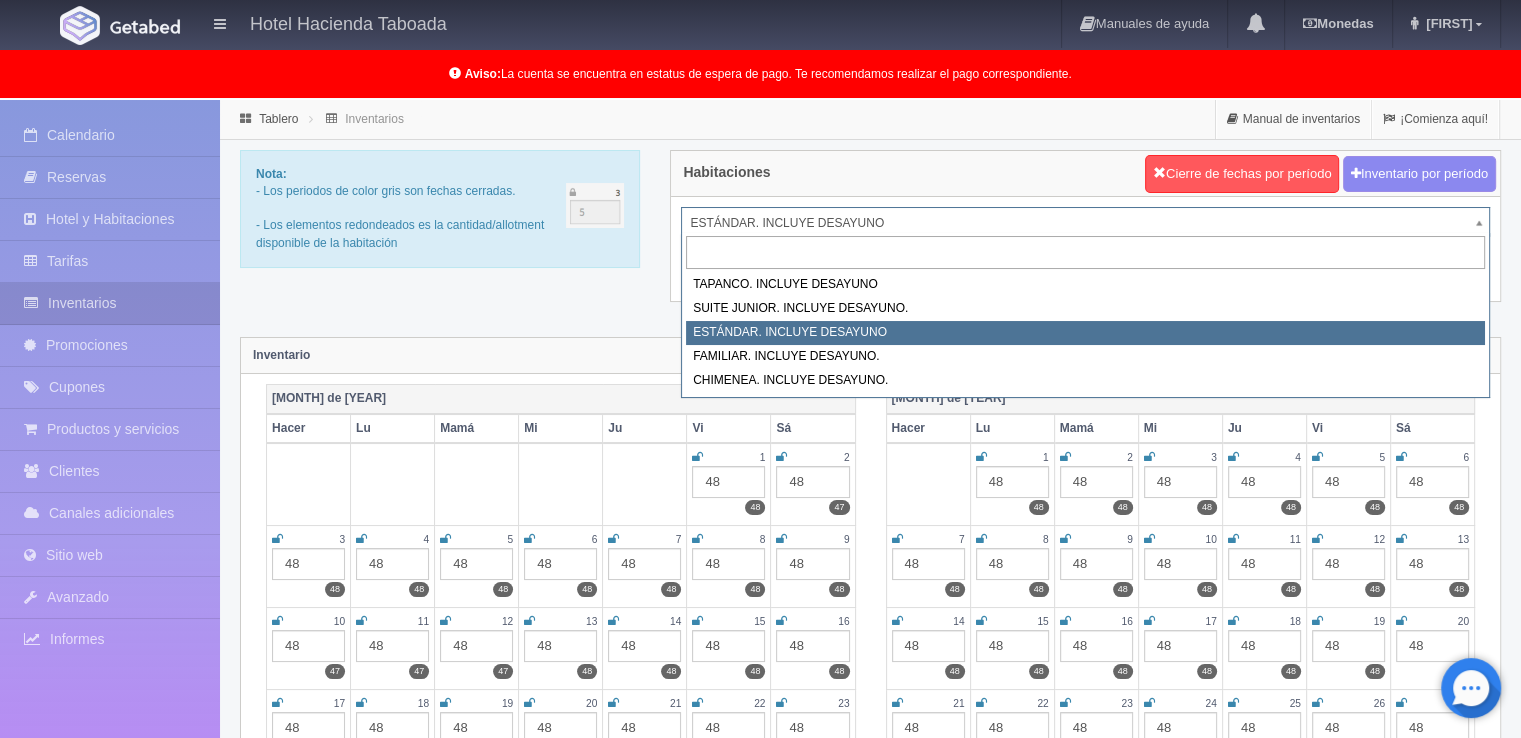 click on "Hotel Hacienda Taboada
Manuales de ayuda
Actualizaciones recientes
Monedas
Tipo de cambio/moneda MXN
1 peso mexicano
=
[AMOUNT] USD
Modificar monedas
Benny
Mi perfil
Salir / Cerrar sesión
Aviso:  La cuenta se encuentra en estatus de espera de pago. Te recomendamos realizar el pago correspondiente.
Procesando...
Calendario
Reservas" at bounding box center (760, 1820) 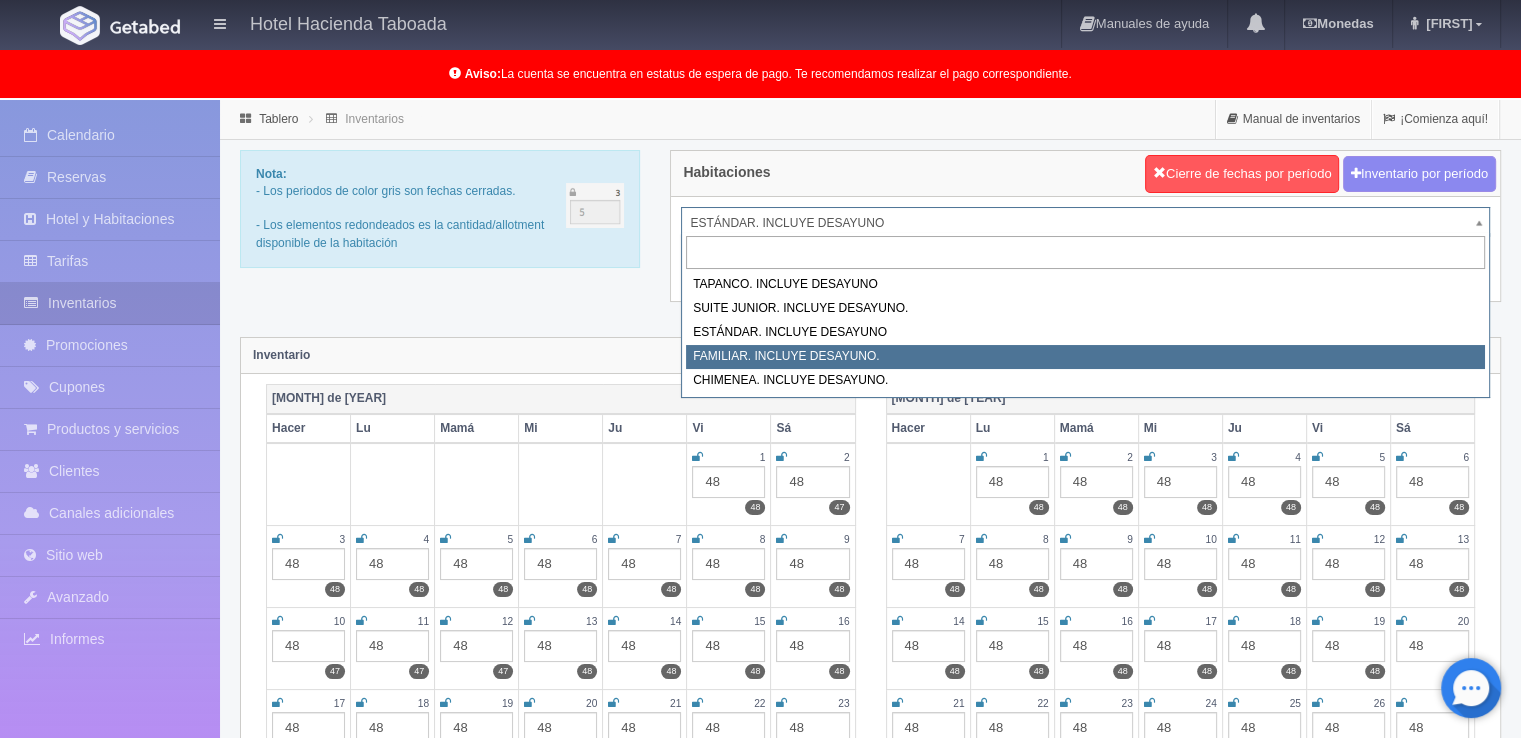 select on "1077" 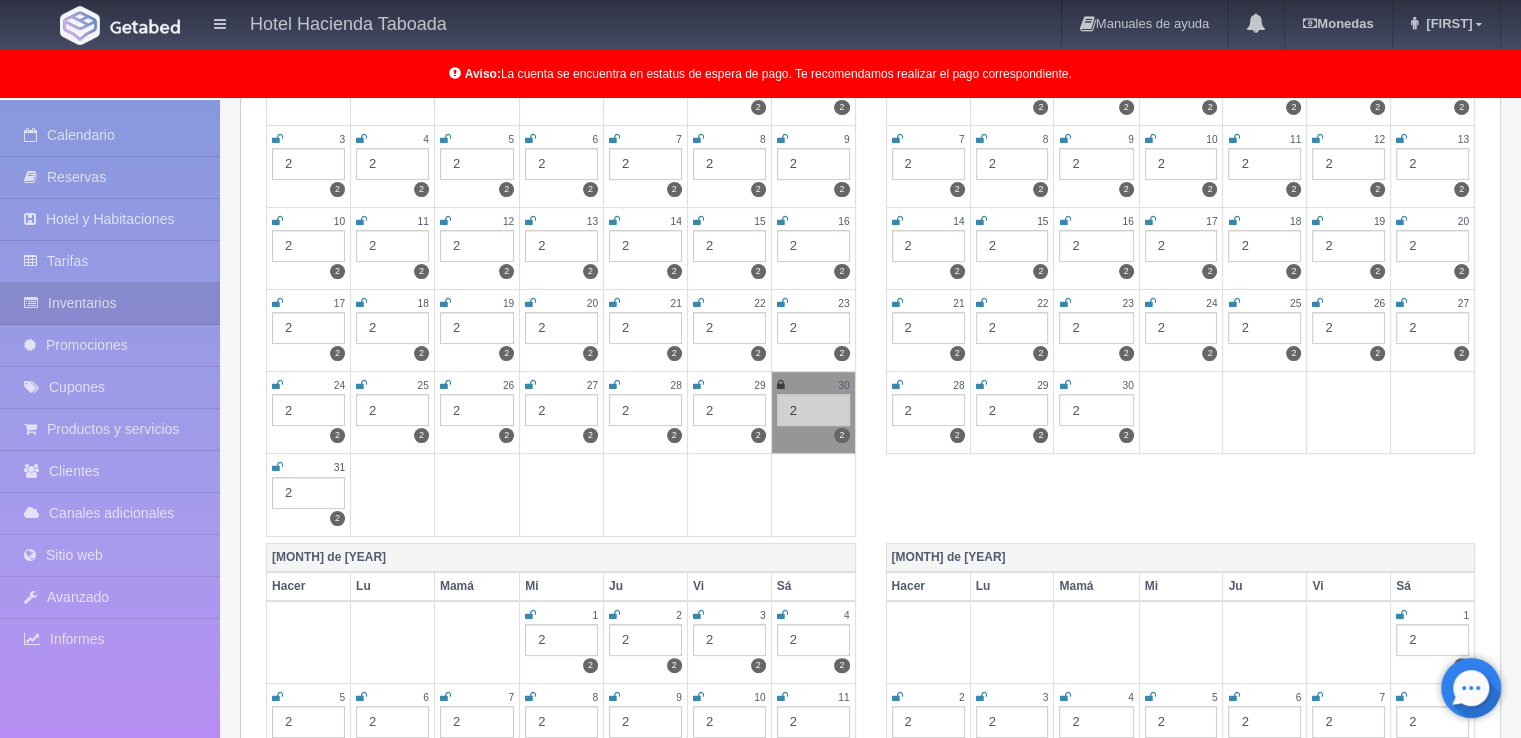 scroll, scrollTop: 401, scrollLeft: 0, axis: vertical 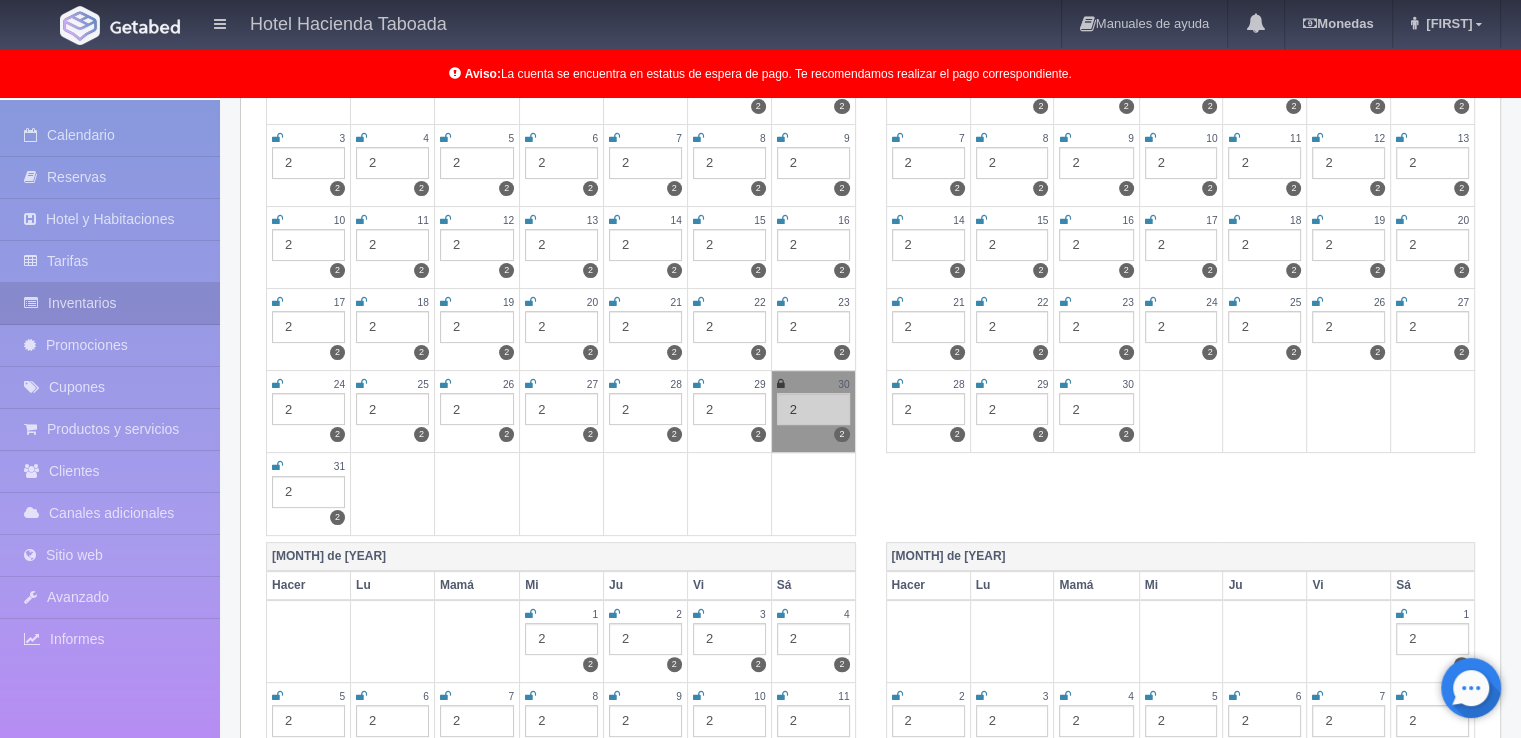 click at bounding box center (277, 466) 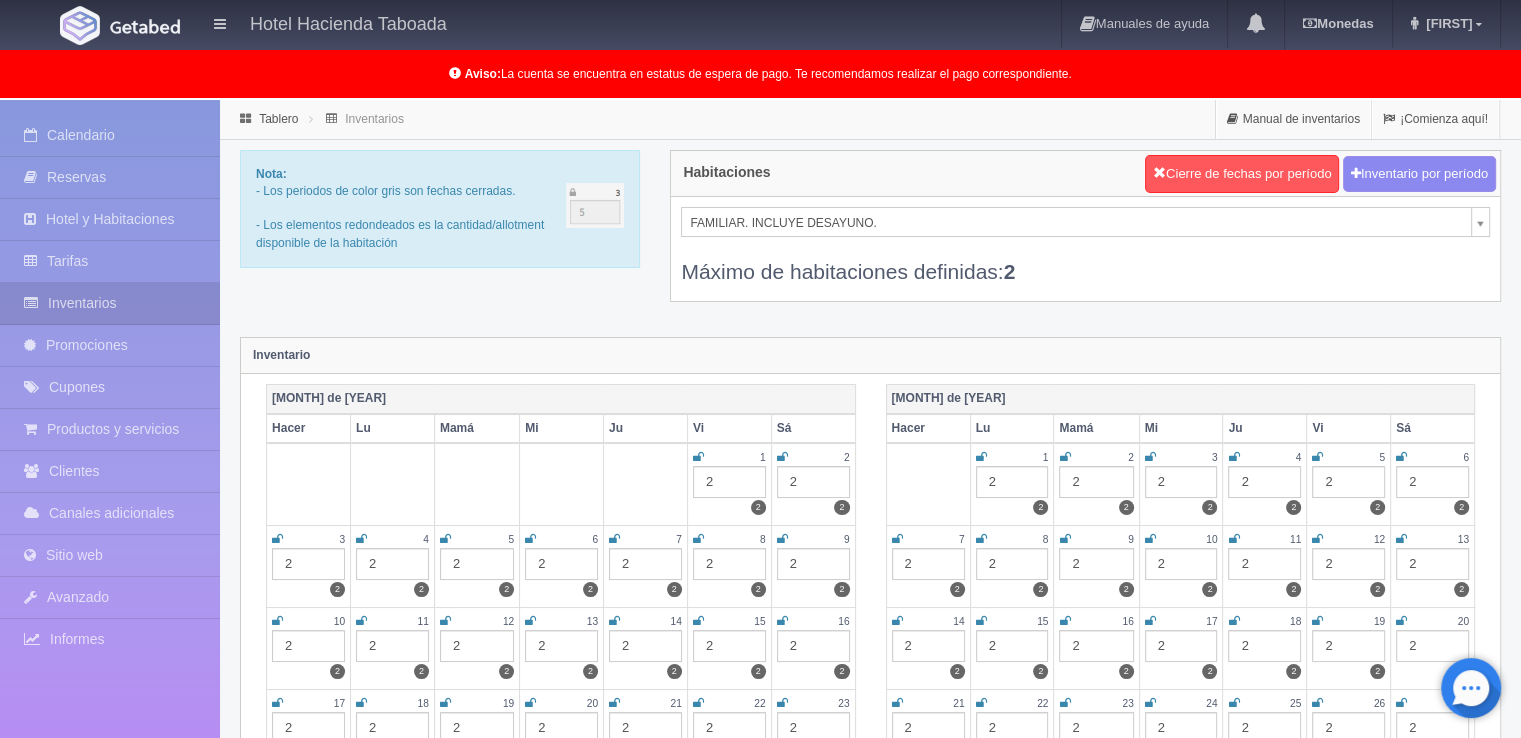 scroll, scrollTop: 0, scrollLeft: 0, axis: both 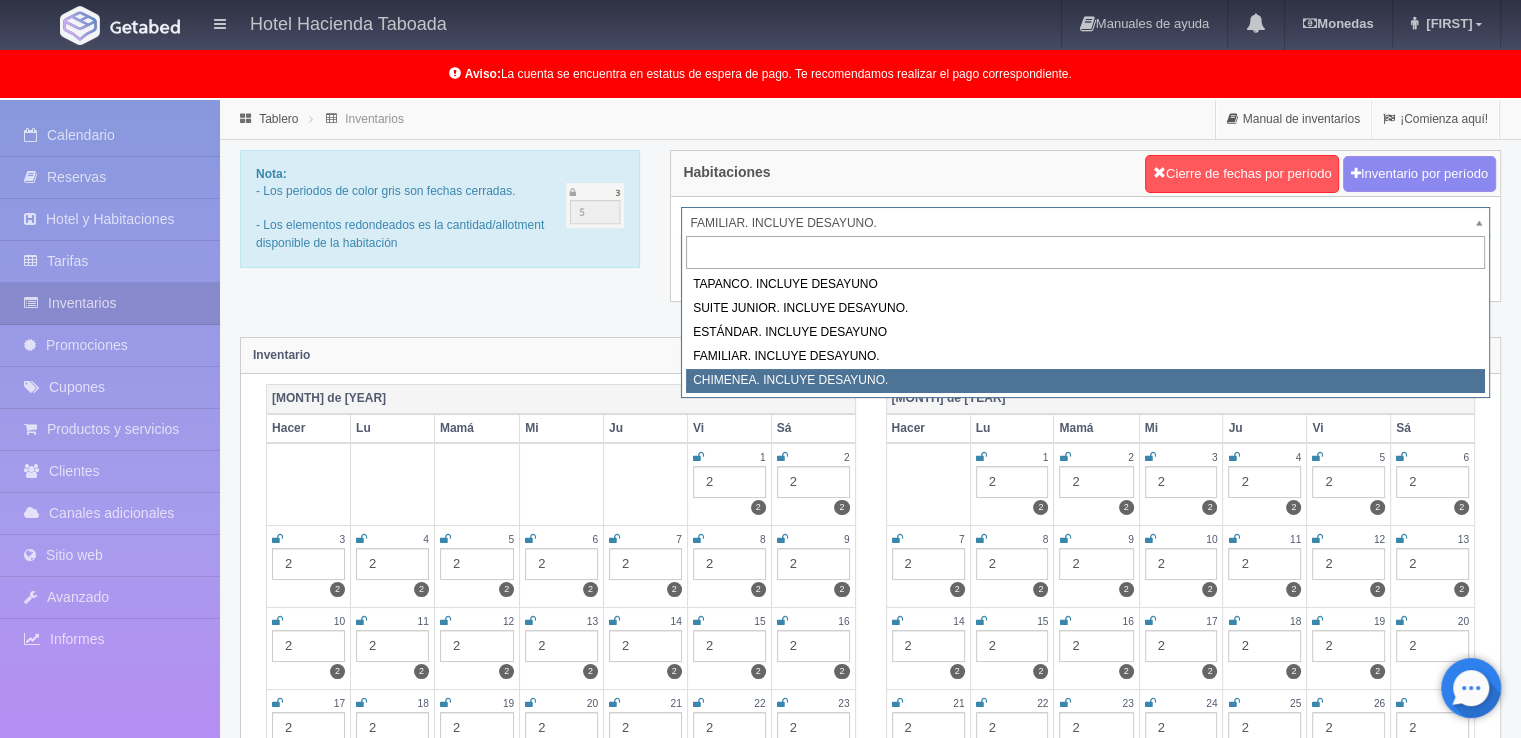 select on "1128" 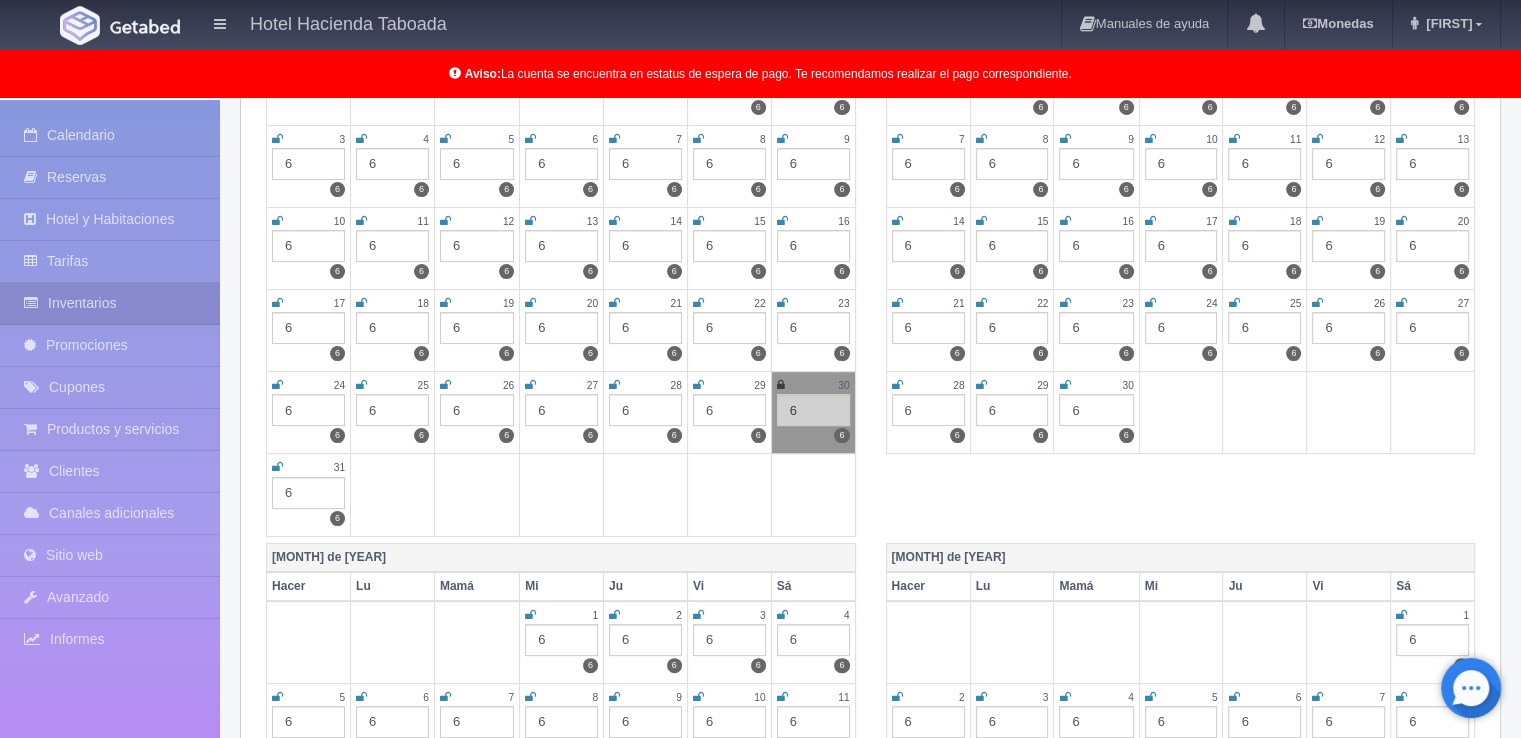 scroll, scrollTop: 401, scrollLeft: 0, axis: vertical 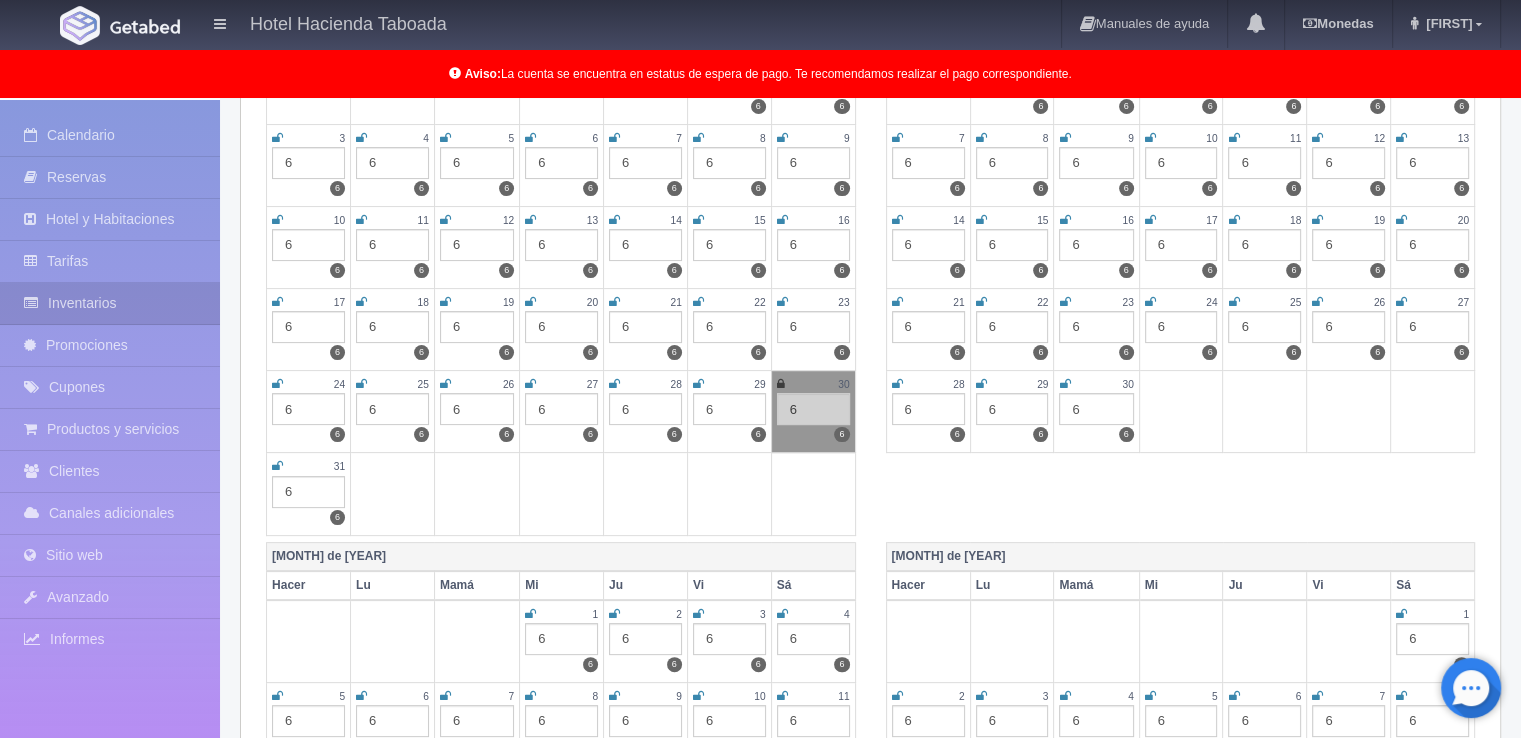click at bounding box center (277, 466) 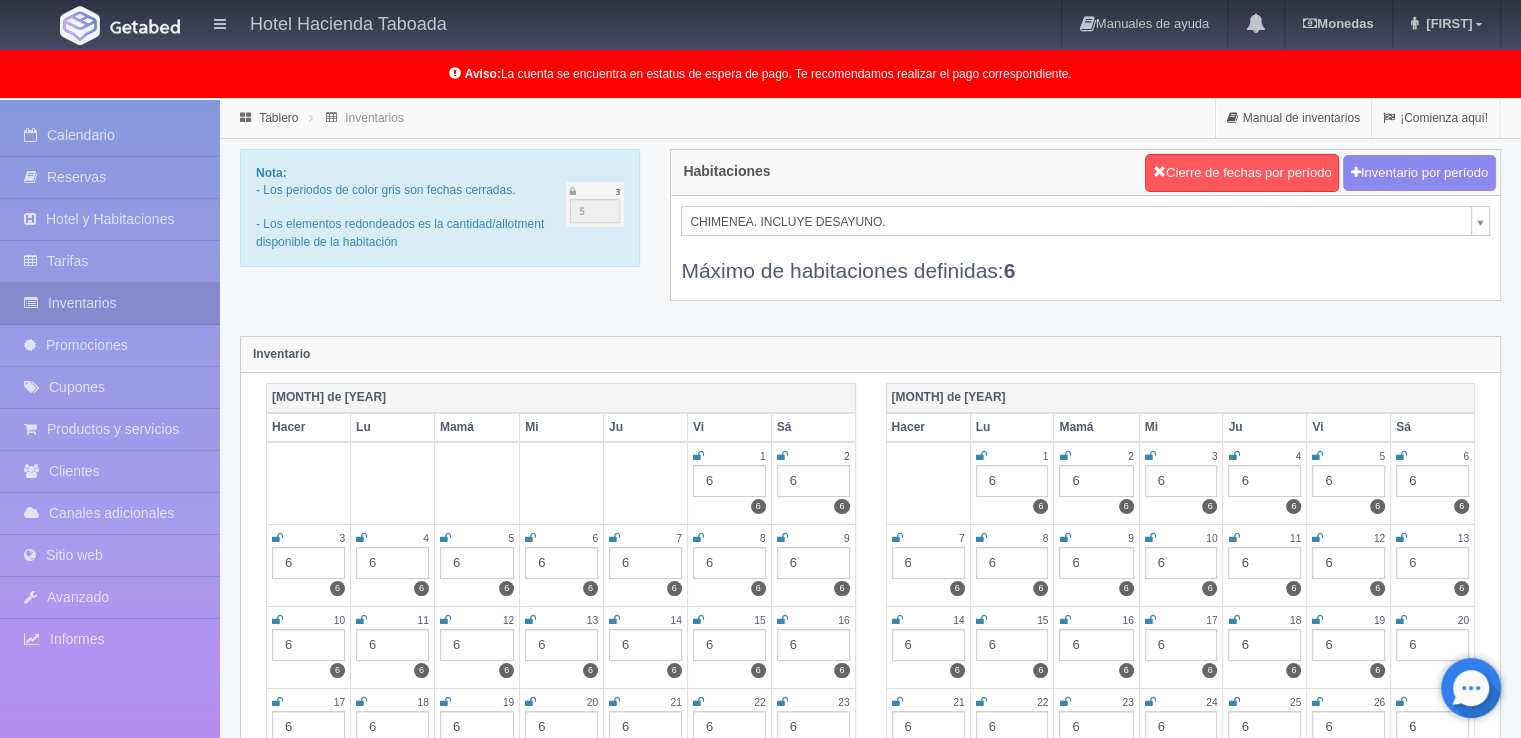 scroll, scrollTop: 0, scrollLeft: 0, axis: both 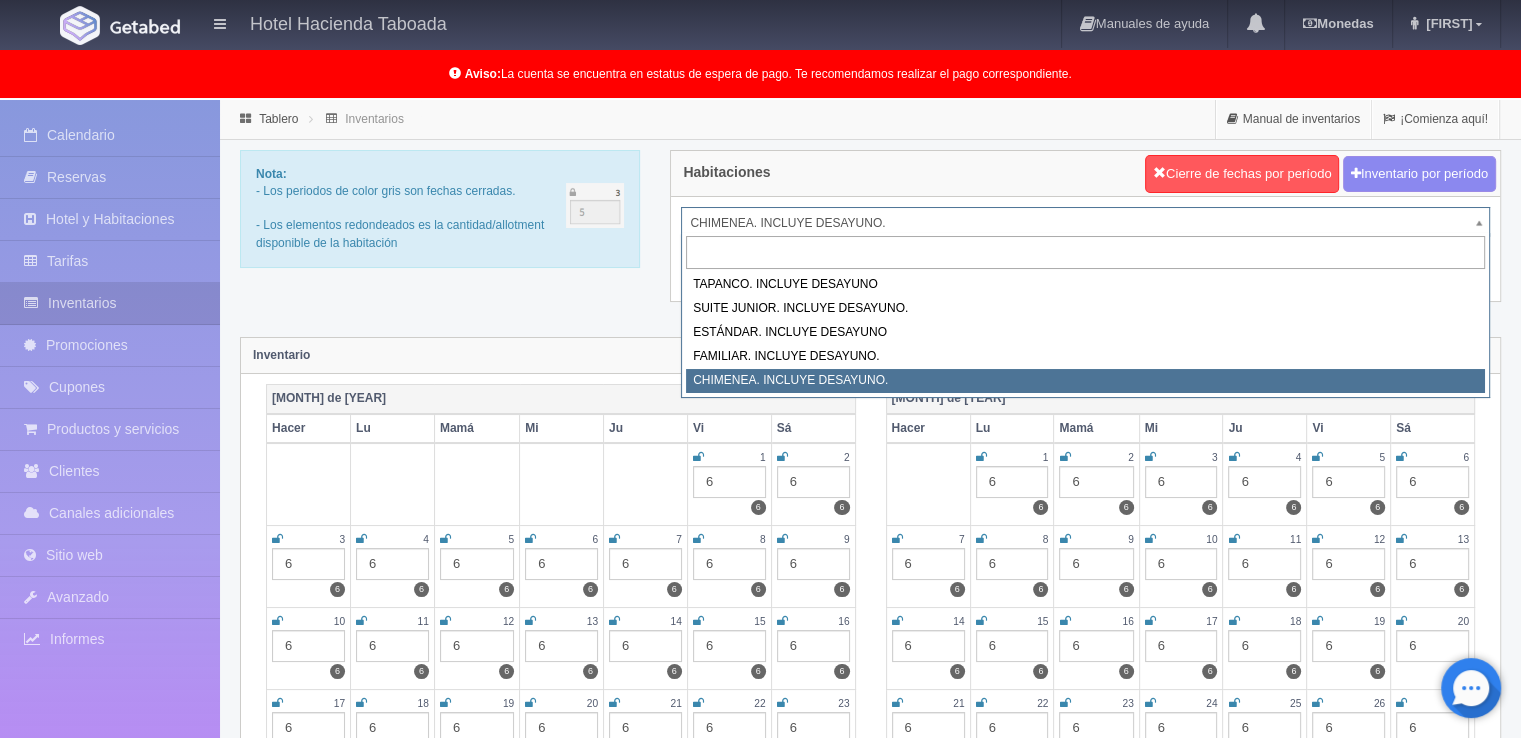 click on "Hotel Hacienda Taboada
Manuales de ayuda
Actualizaciones recientes
Monedas
Tipo de cambio/moneda MXN
1 peso mexicano
=
0,055000 USD
Modificar monedas
[NAME]
Mi perfil
Salir / Cerrar sesión
Aviso:  La cuenta se encuentra en estatus de espera de pago. Te recomendamos realizar el pago correspondiente.
Procesando...
Calendario
Reservas" at bounding box center (760, 1820) 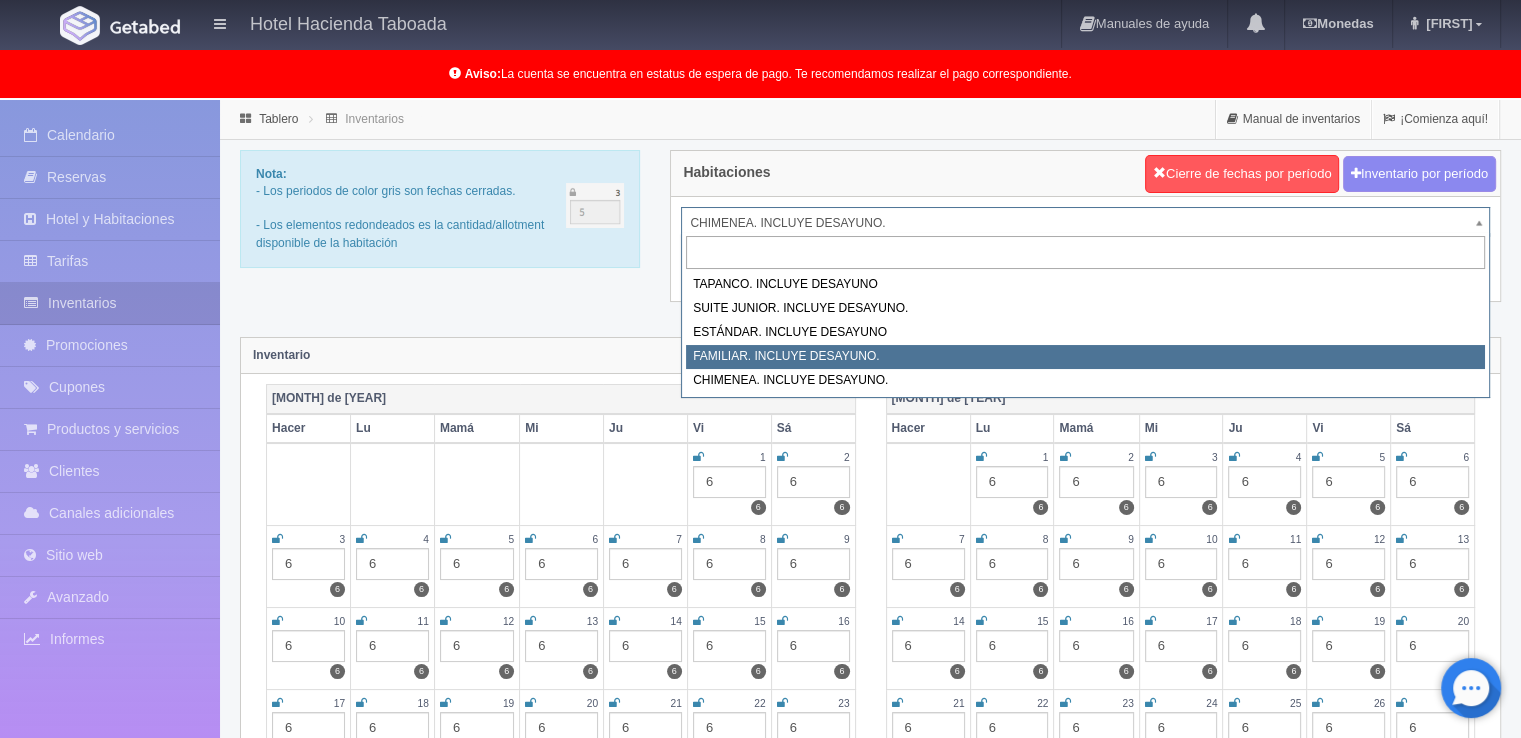 select on "1077" 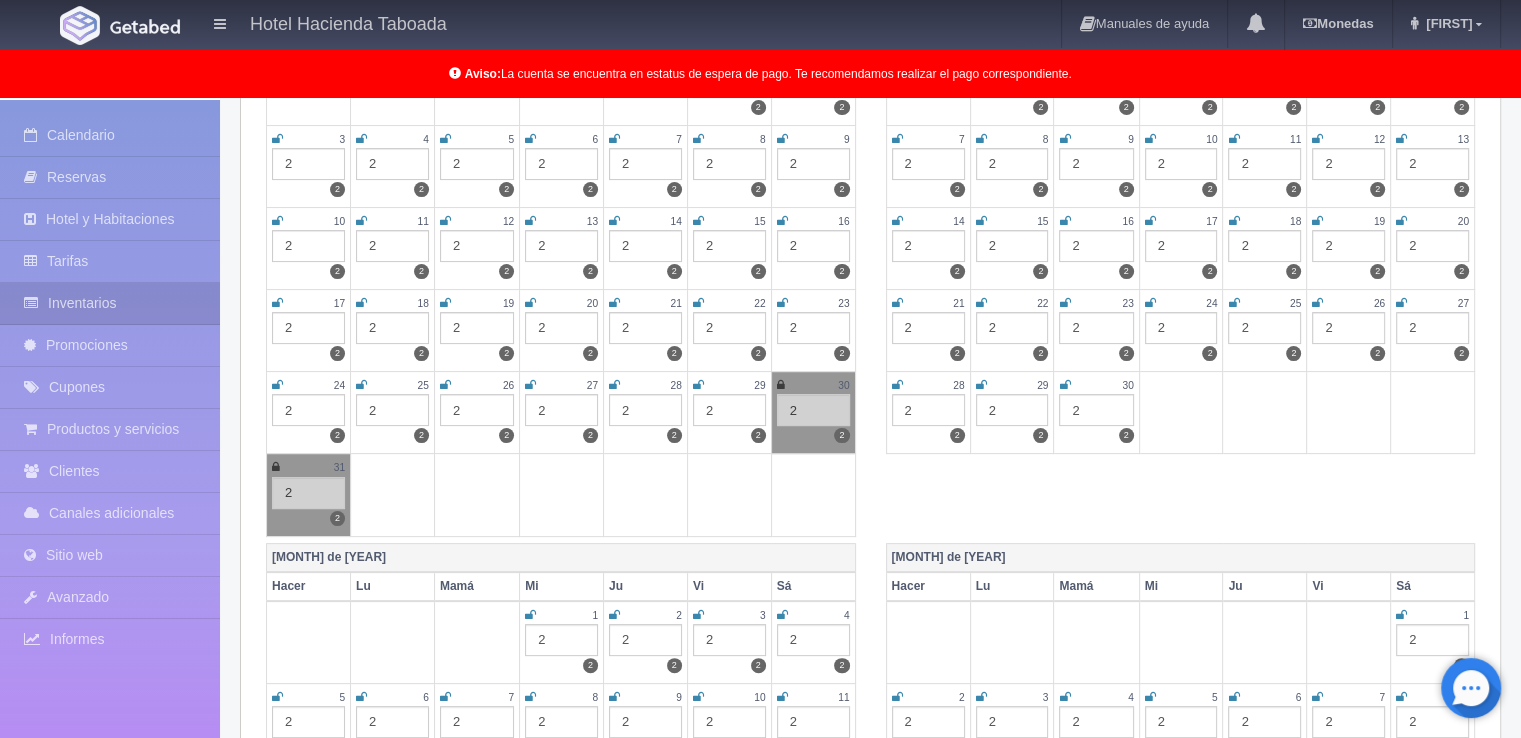scroll, scrollTop: 1, scrollLeft: 0, axis: vertical 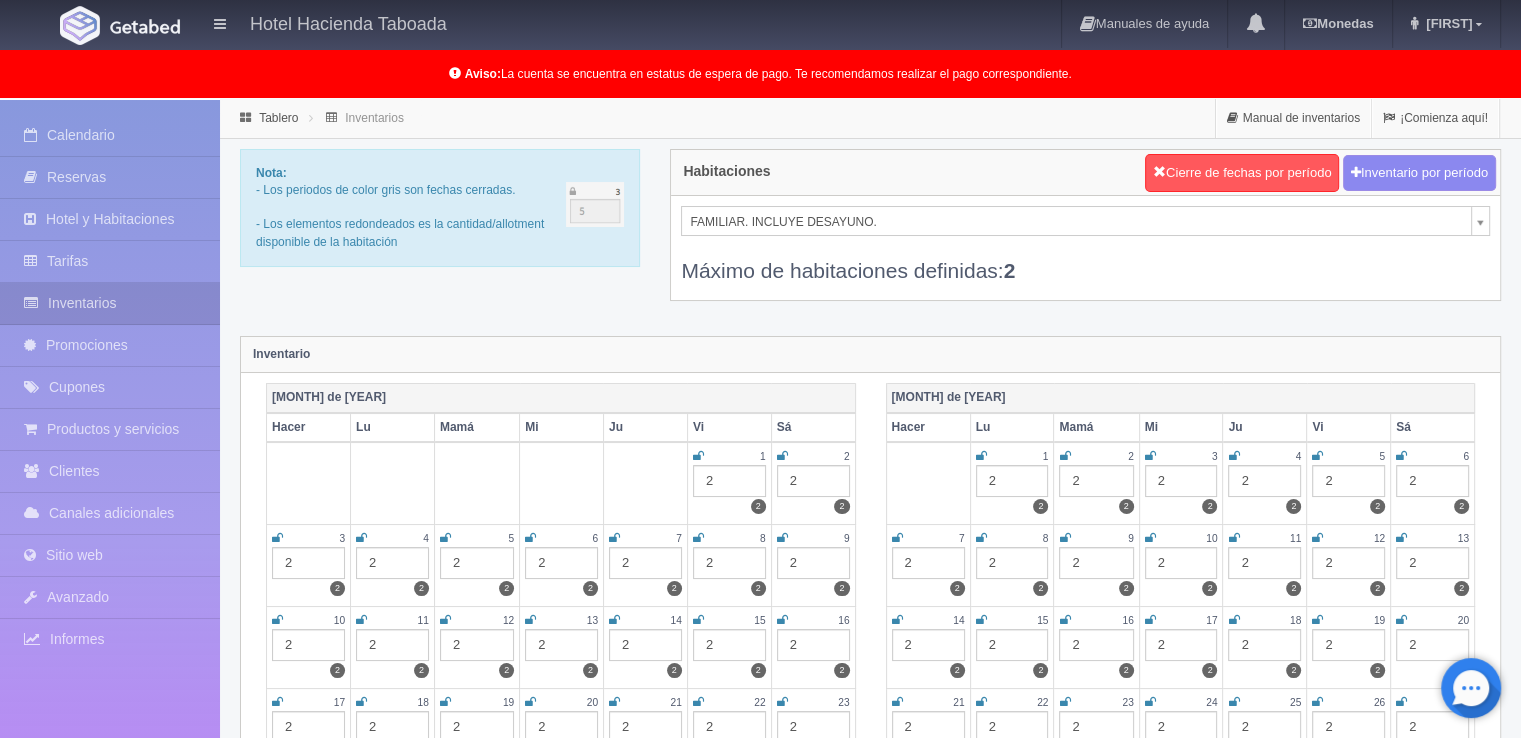 click on "Hotel Hacienda Taboada
Manuales de ayuda
Actualizaciones recientes
Monedas
Tipo de cambio/moneda MXN
1 peso mexicano
=
0,055000 USD
Modificar monedas
[NAME]
Mi perfil
Salir / Cerrar sesión
Aviso:  La cuenta se encuentra en estatus de espera de pago. Te recomendamos realizar el pago correspondiente.
Procesando...
Calendario
Reservas" at bounding box center [760, 1819] 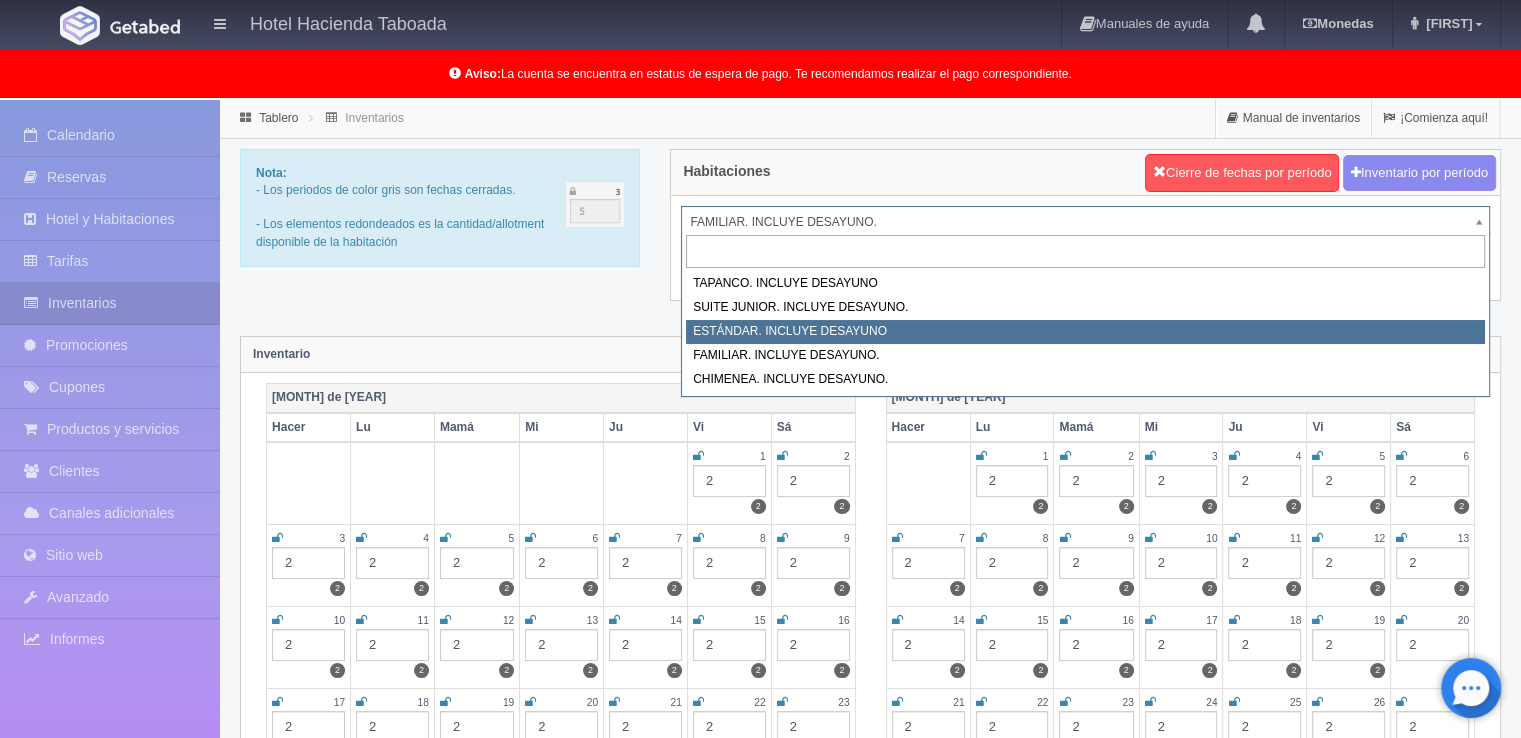 select on "1054" 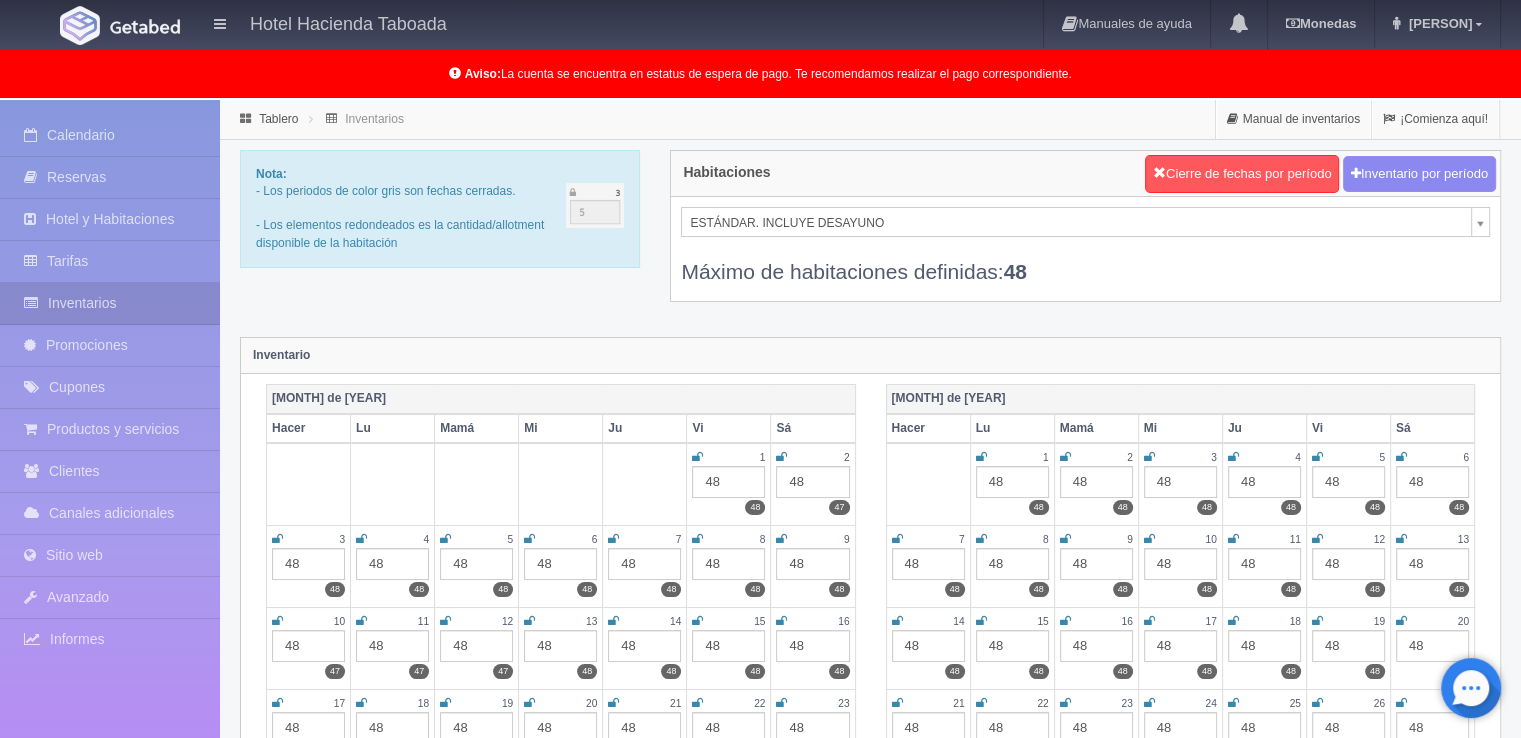 scroll, scrollTop: 0, scrollLeft: 0, axis: both 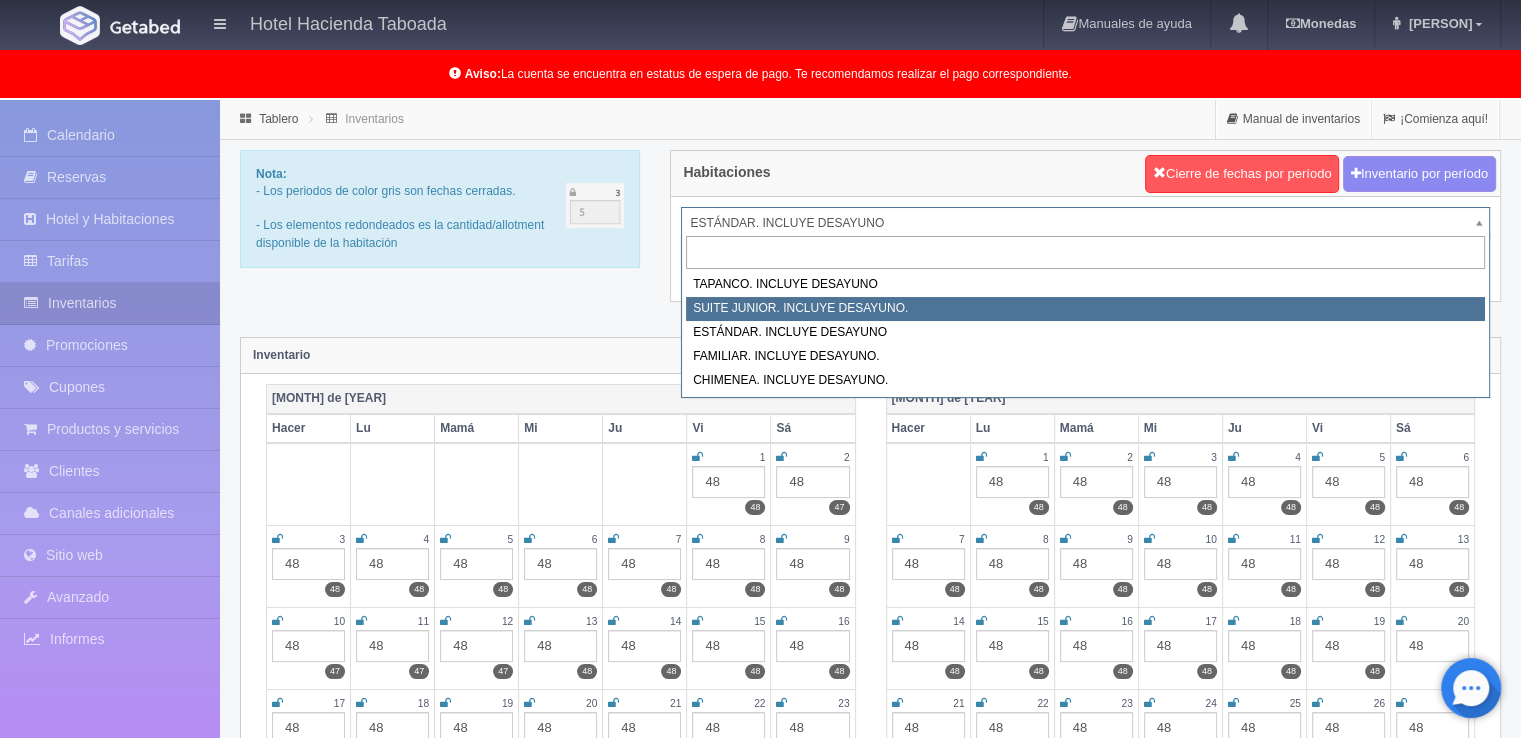 select on "1050" 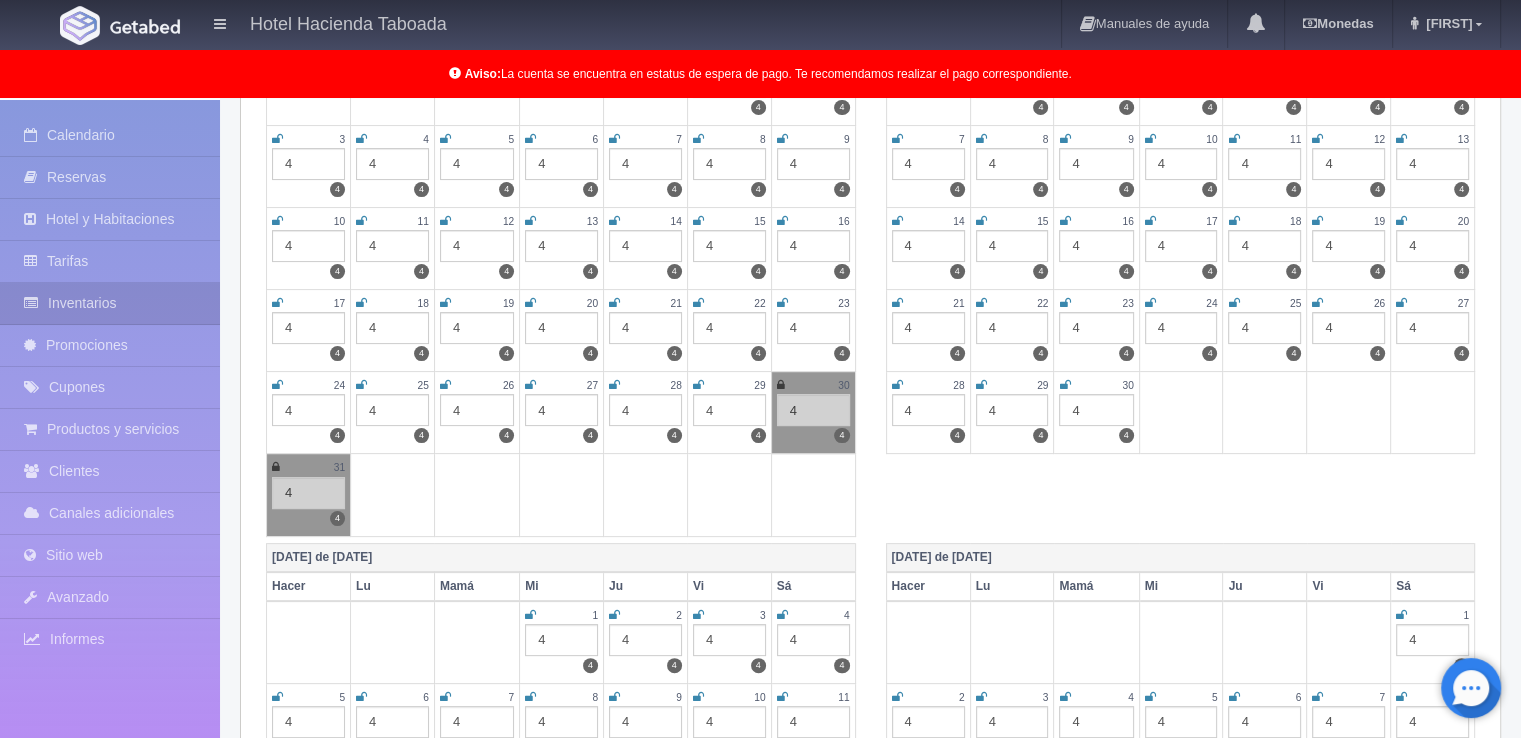 scroll, scrollTop: 1, scrollLeft: 0, axis: vertical 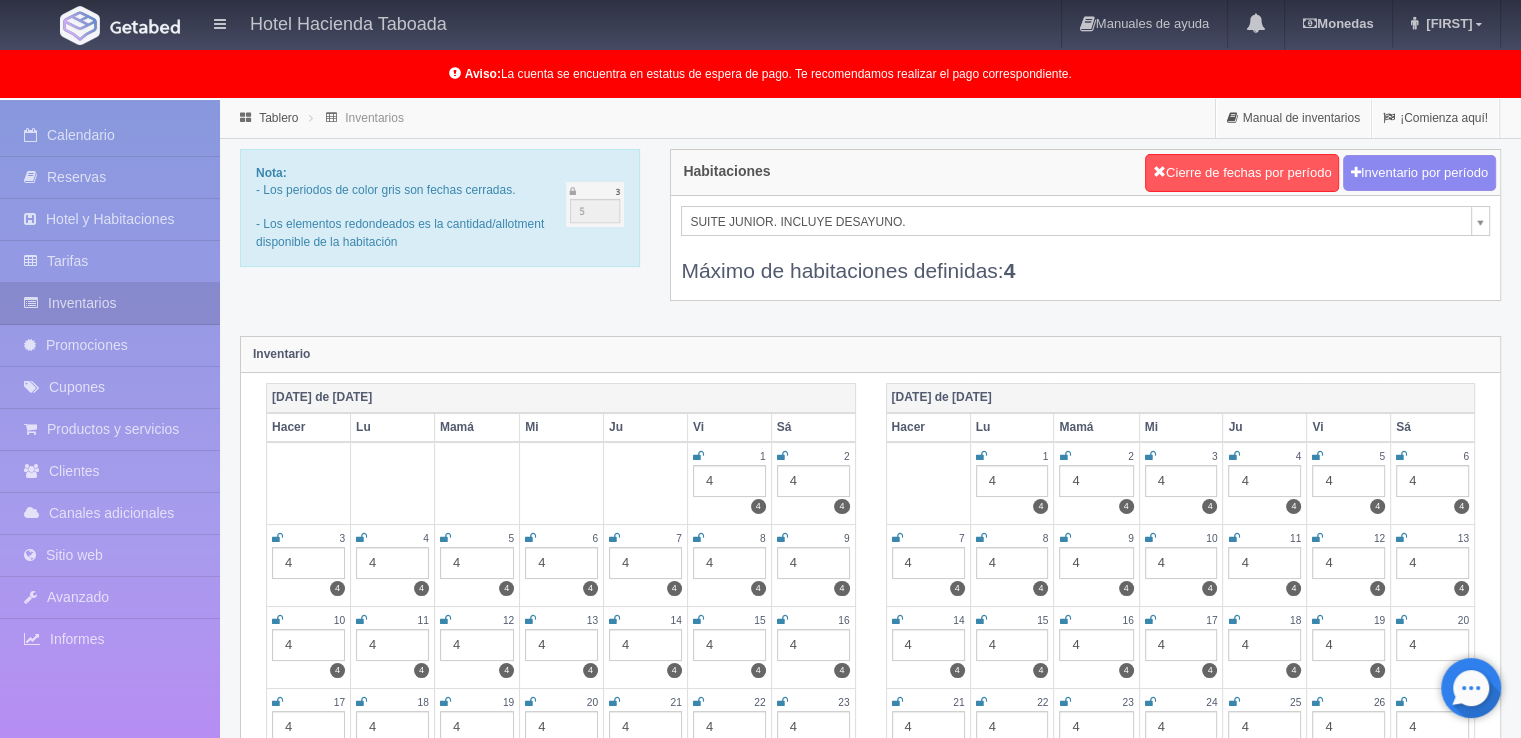 click on "Hotel Hacienda Taboada
Manuales de ayuda
Actualizaciones recientes
Monedas
Tipo de cambio/moneda MXN
1 peso mexicano
=
0,055000 USD
Modificar monedas
Benny
Mi perfil
Salir / Cerrar sesión
Aviso:  La cuenta se encuentra en estatus de espera de pago. Te recomendamos realizar el pago correspondiente.
Procesando...
Calendario
Reservas" at bounding box center [760, 1819] 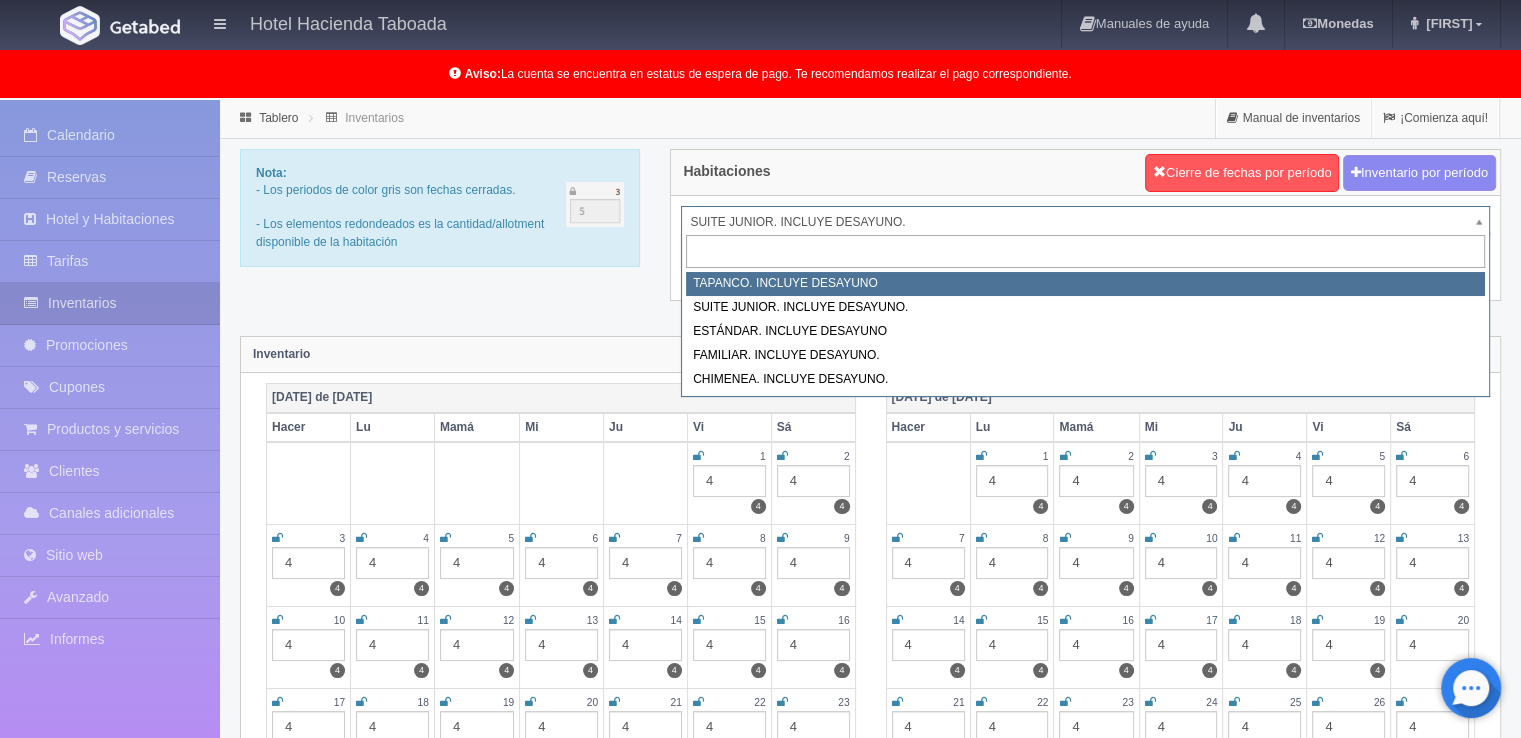 select on "1049" 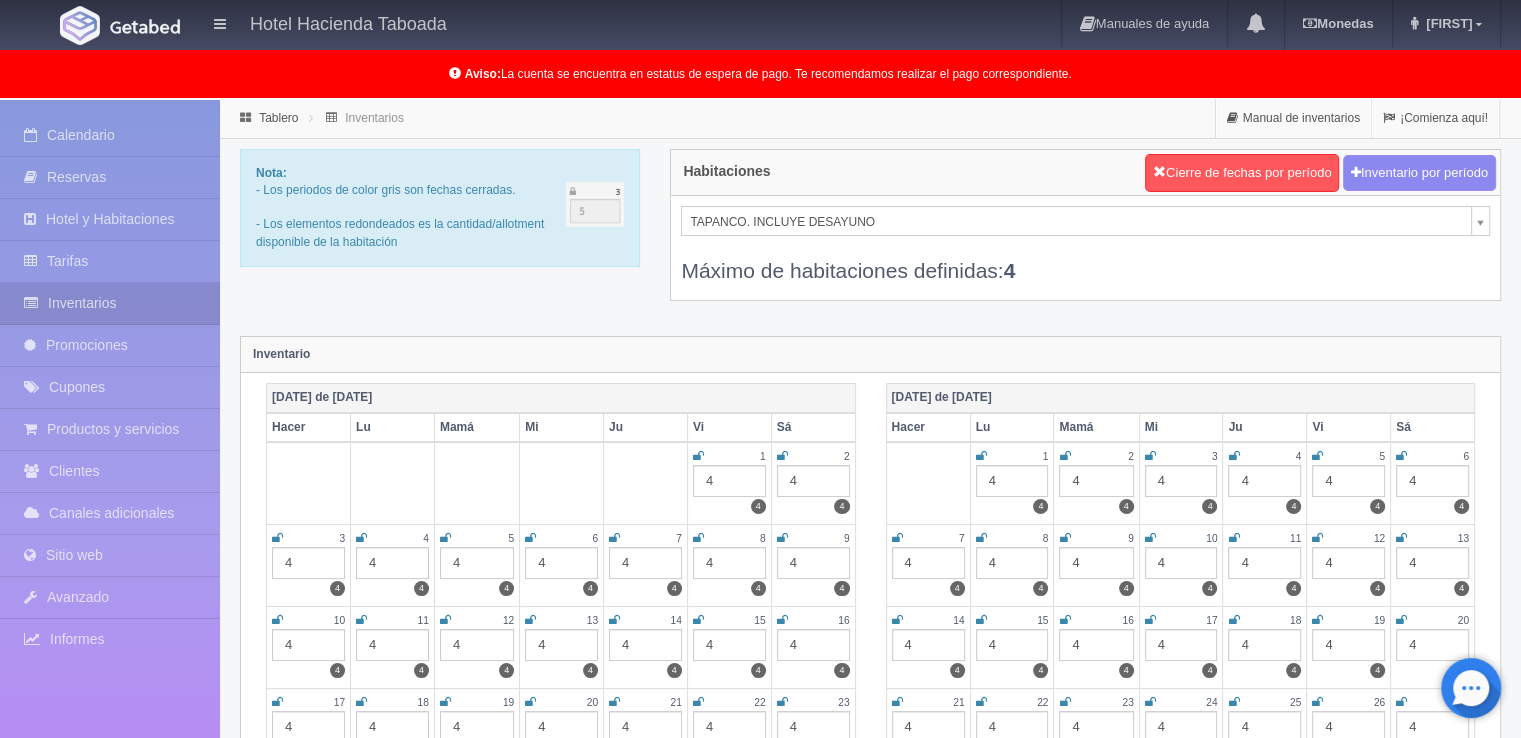 scroll, scrollTop: 139, scrollLeft: 0, axis: vertical 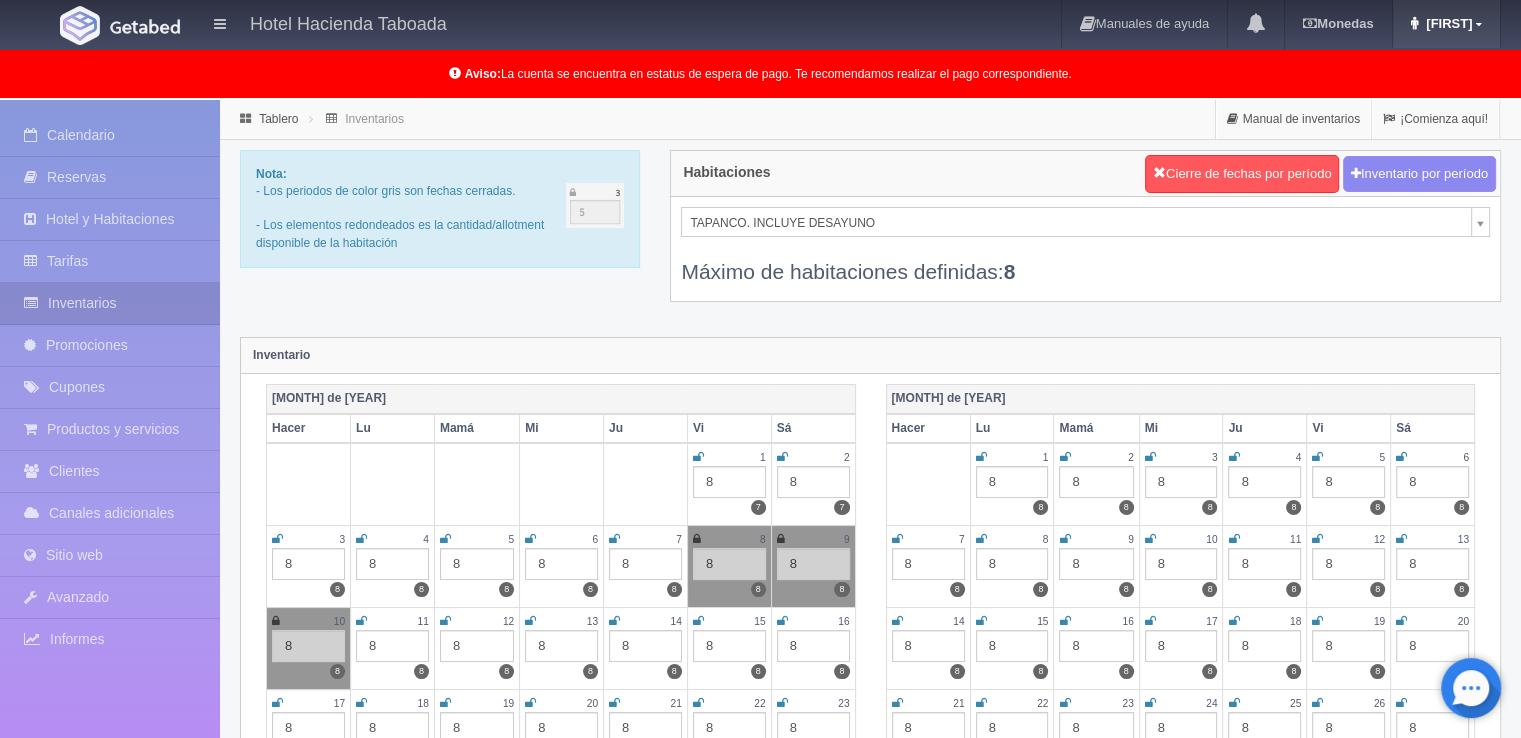 click on "[FIRST]" at bounding box center [1449, 23] 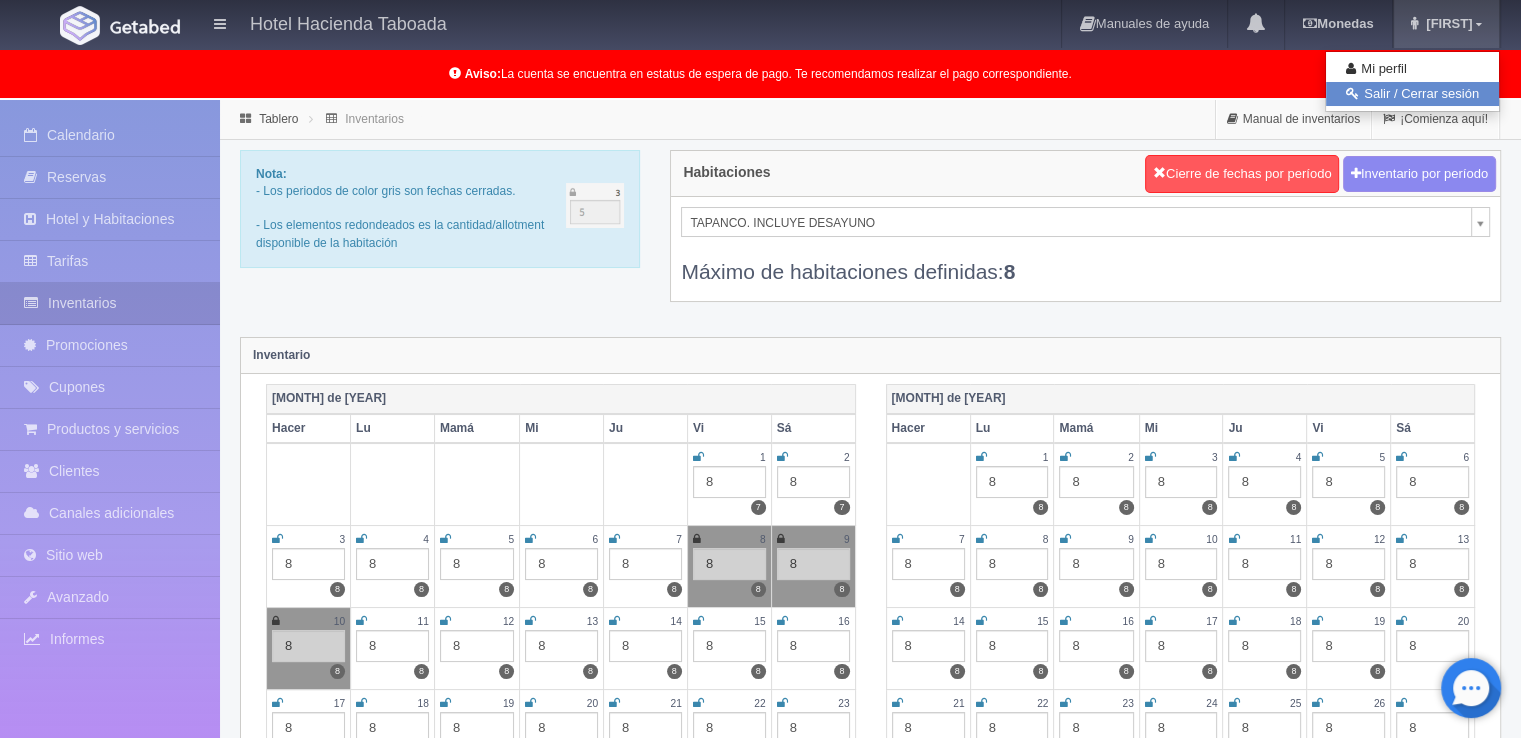 click on "Salir / Cerrar sesión" at bounding box center (1421, 93) 